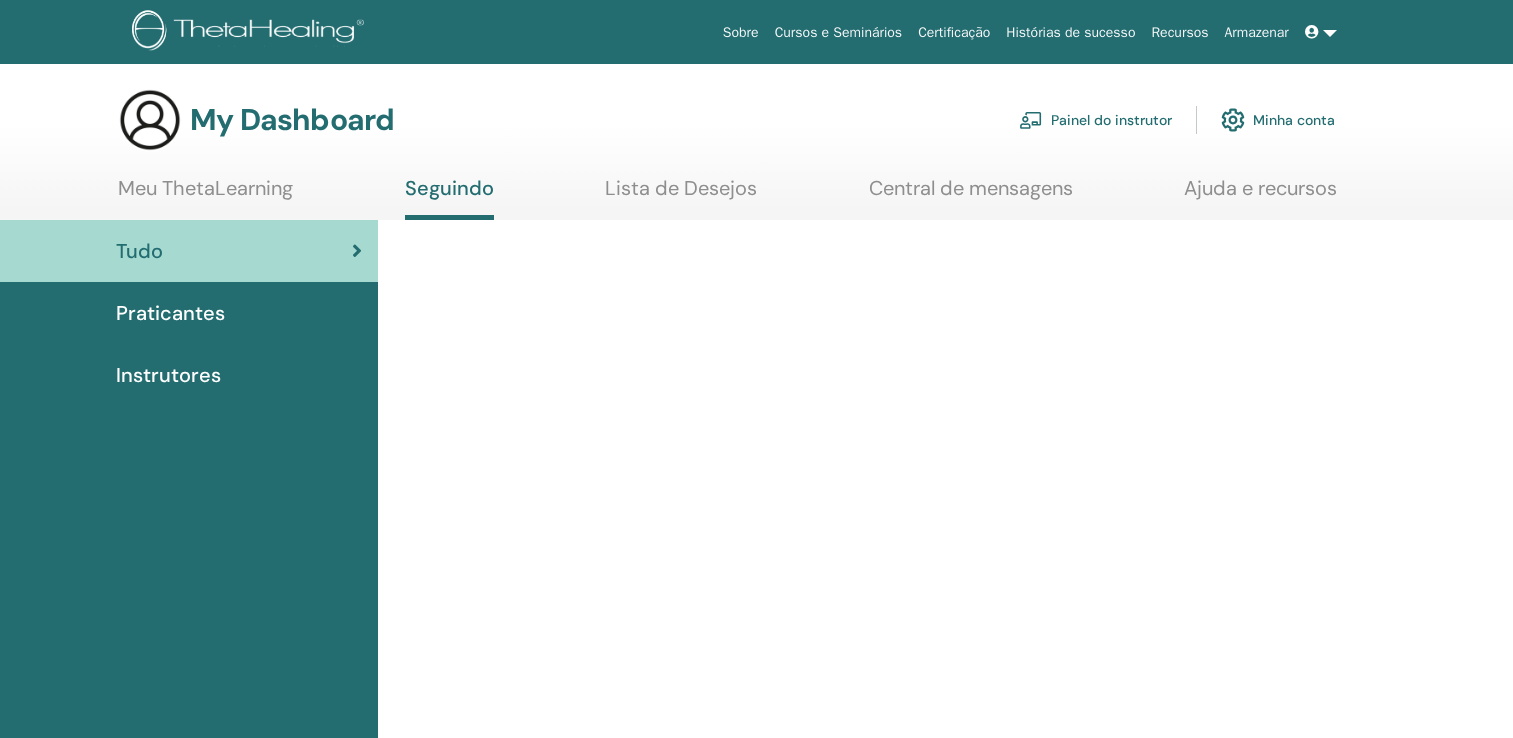 scroll, scrollTop: 0, scrollLeft: 0, axis: both 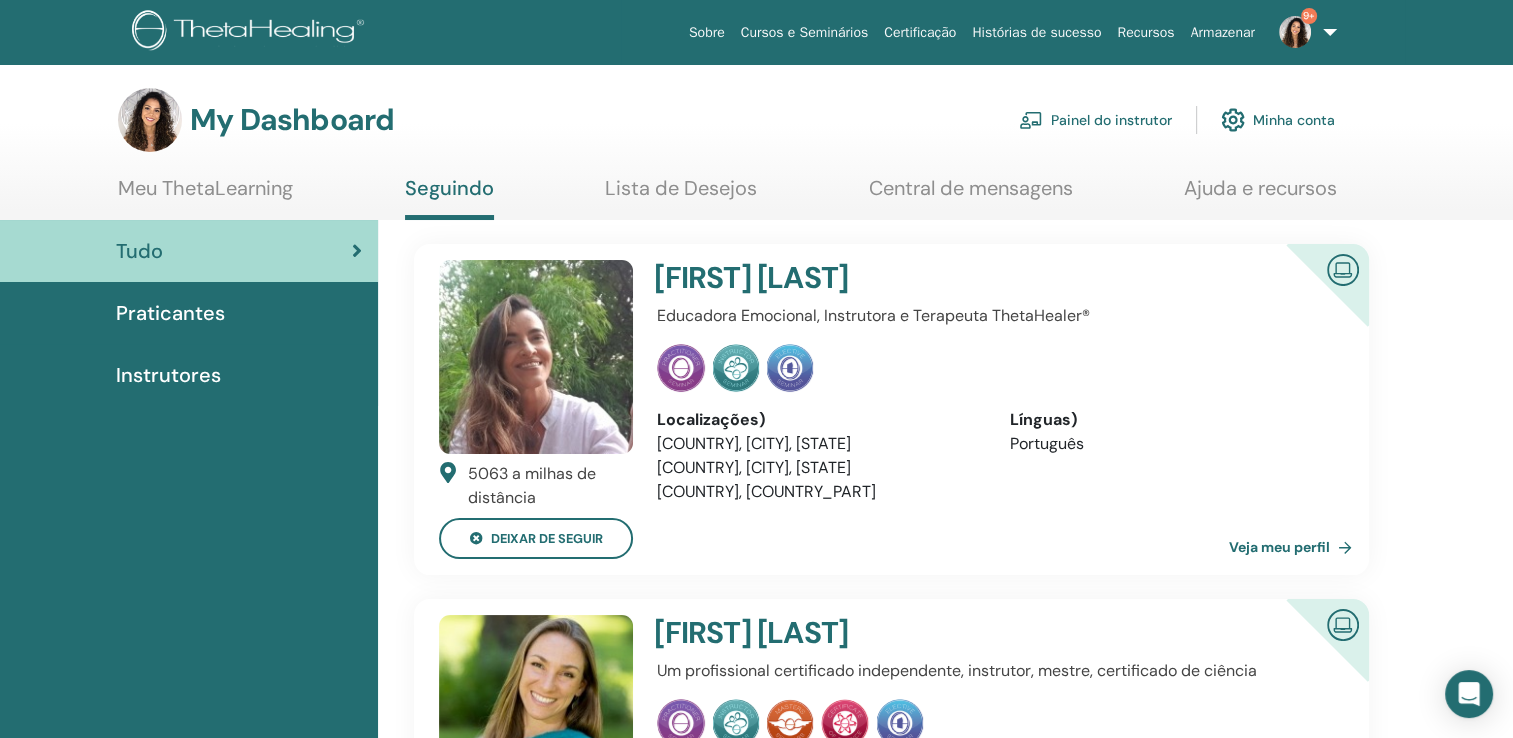 click on "Painel do instrutor" at bounding box center [1095, 120] 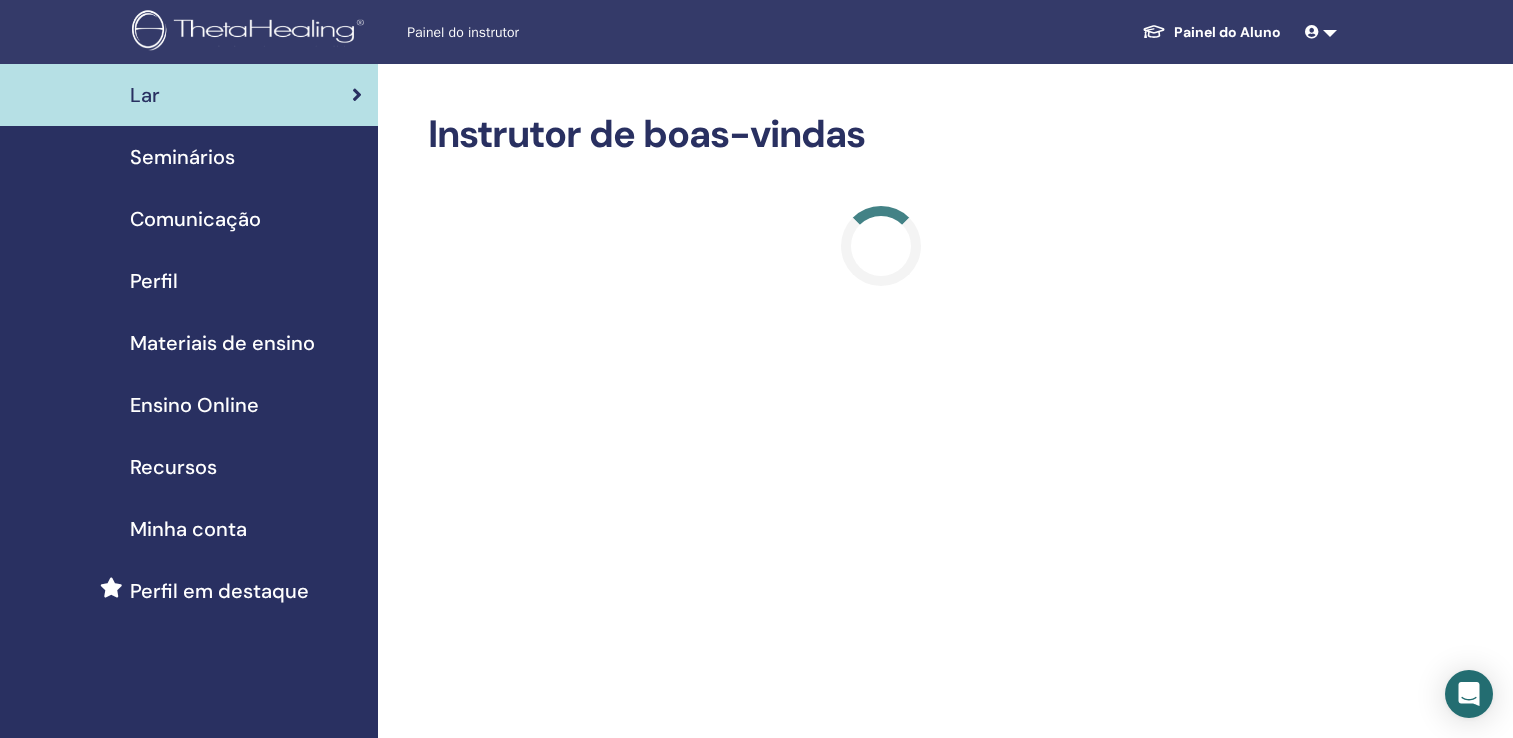 scroll, scrollTop: 0, scrollLeft: 0, axis: both 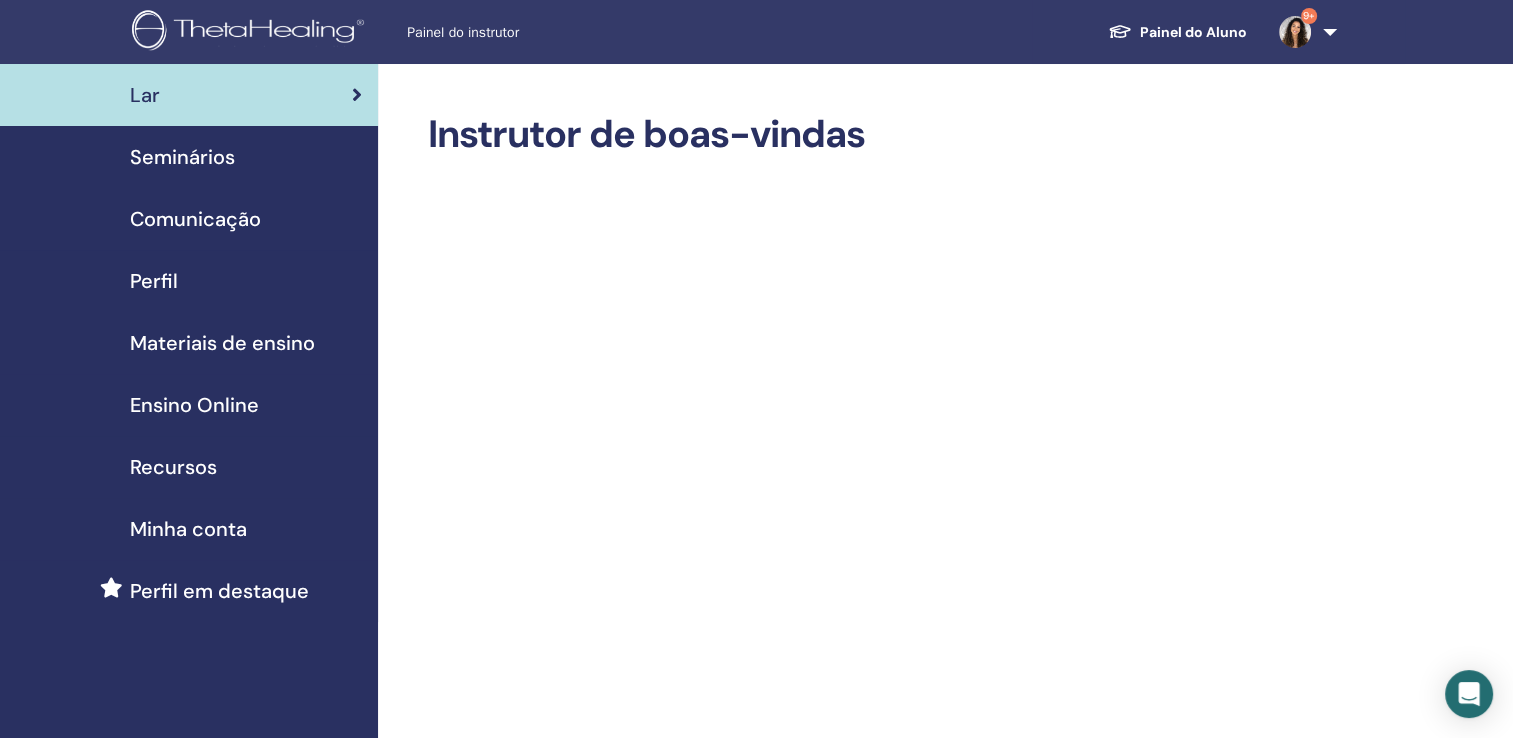 click on "Seminários" at bounding box center [182, 157] 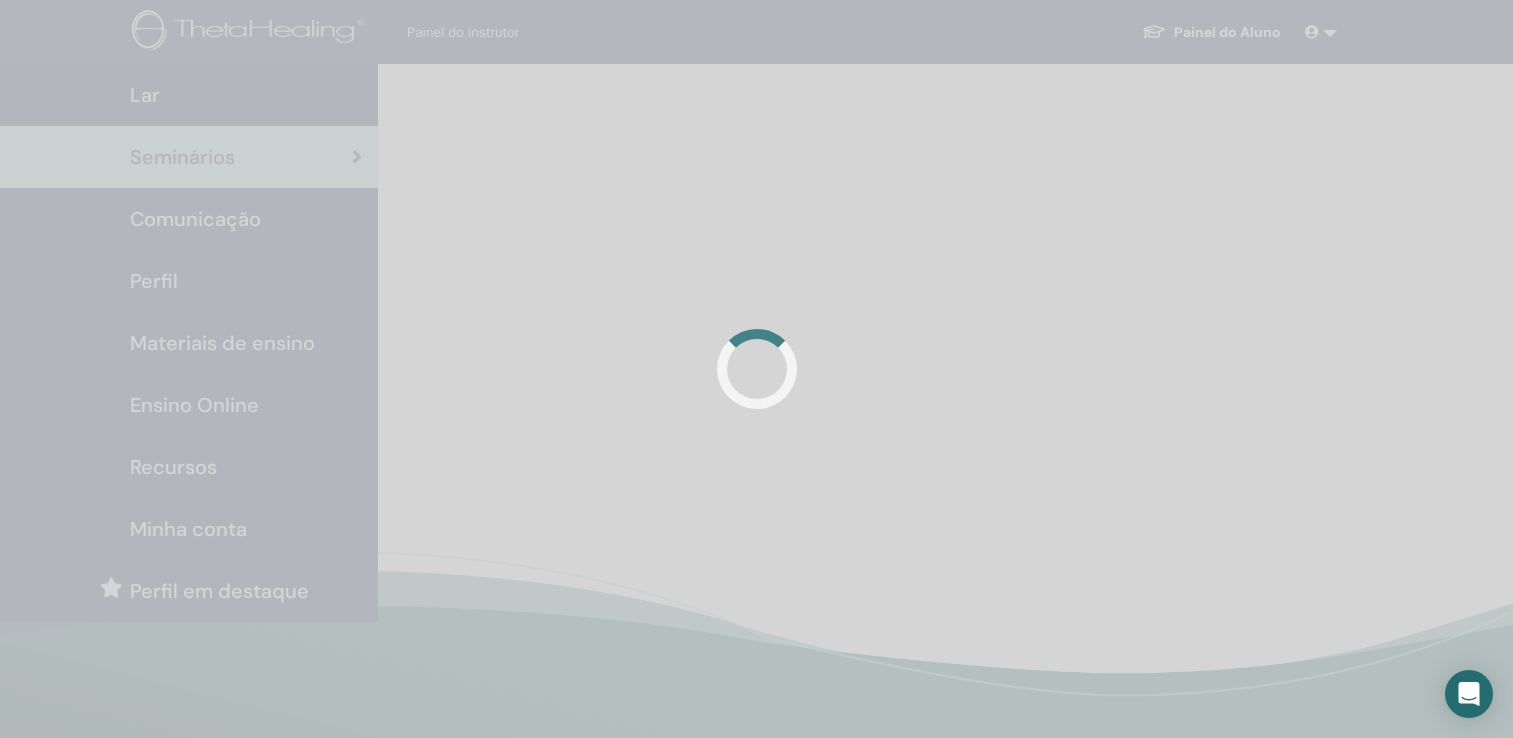 scroll, scrollTop: 0, scrollLeft: 0, axis: both 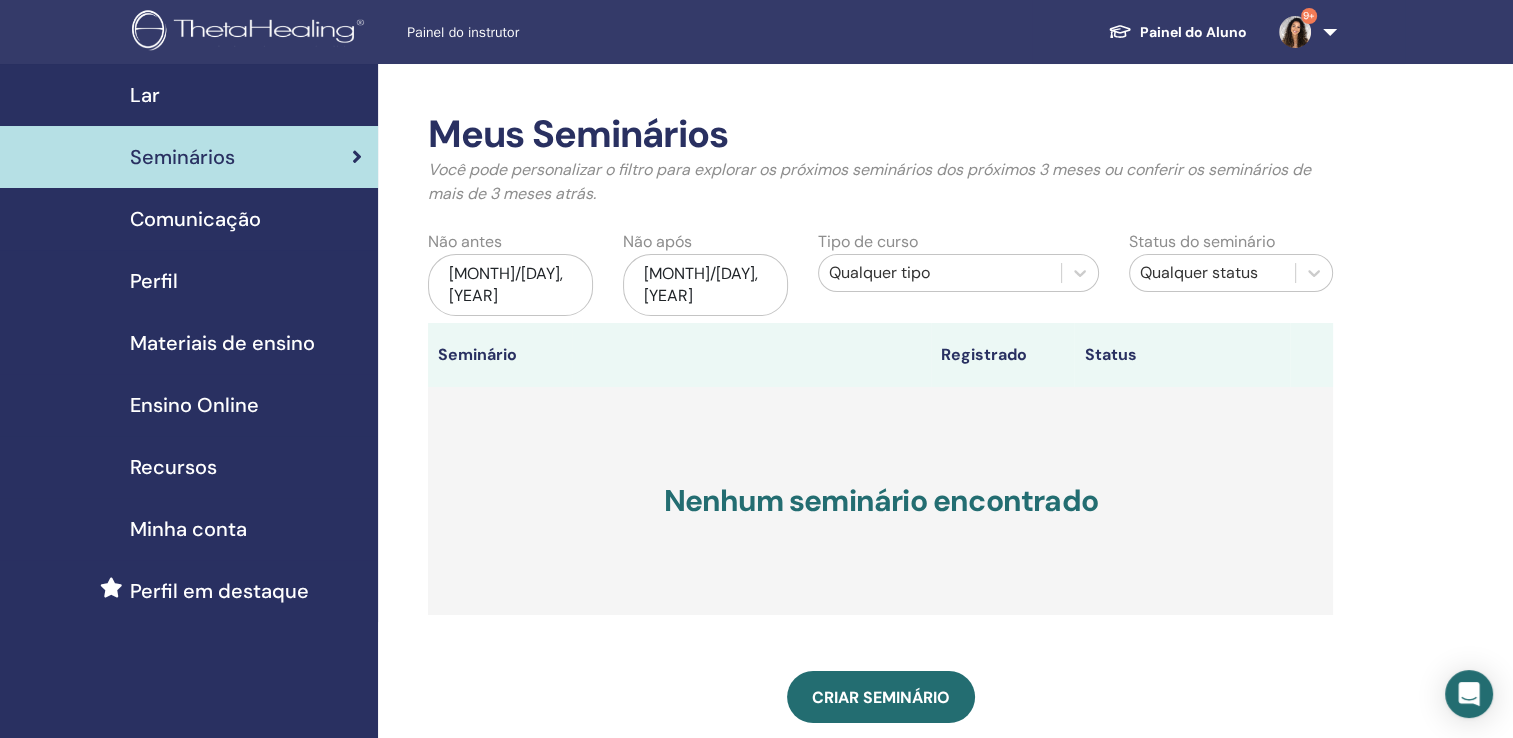 click on "[MONTH]/[DAY], [YEAR]" at bounding box center (510, 285) 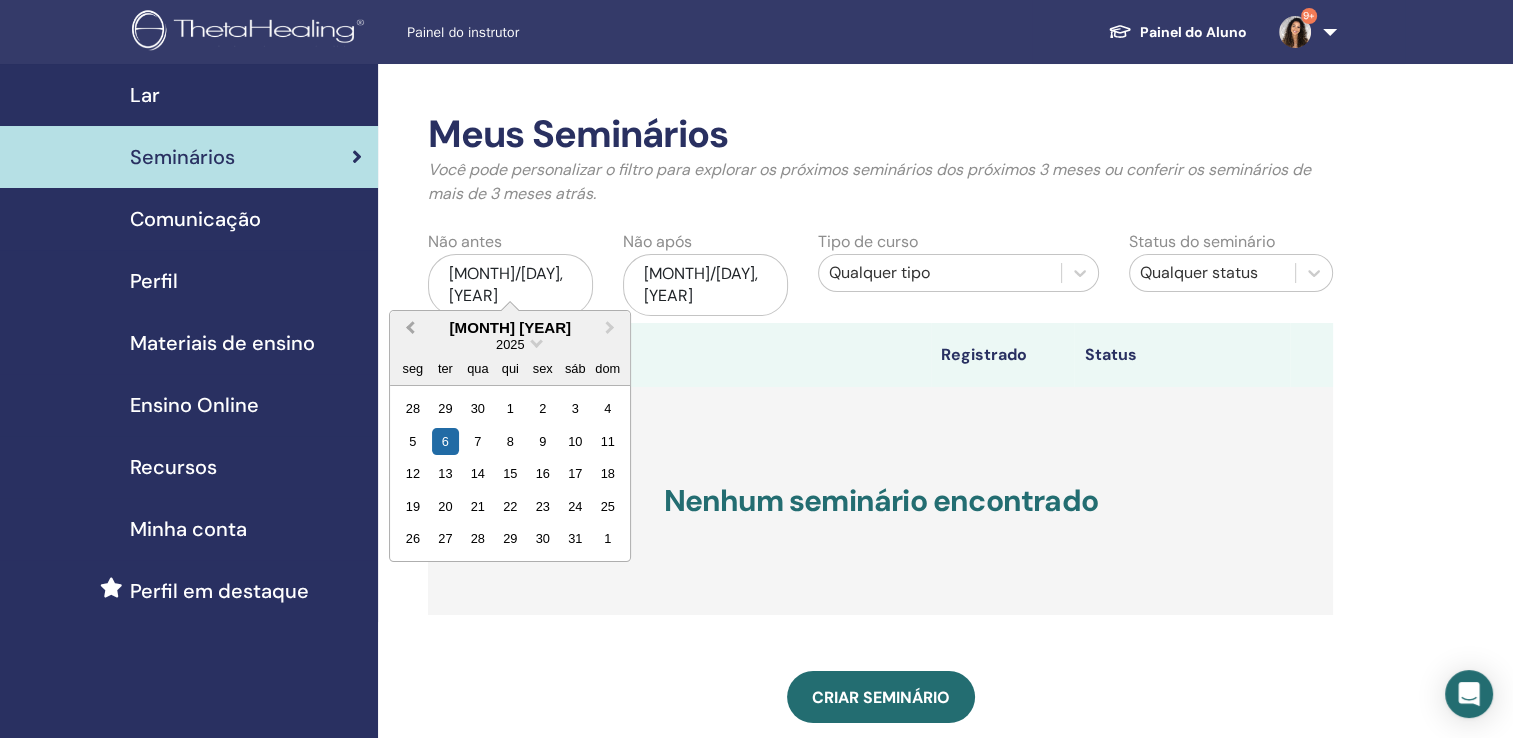 click on "Previous Month" at bounding box center (410, 327) 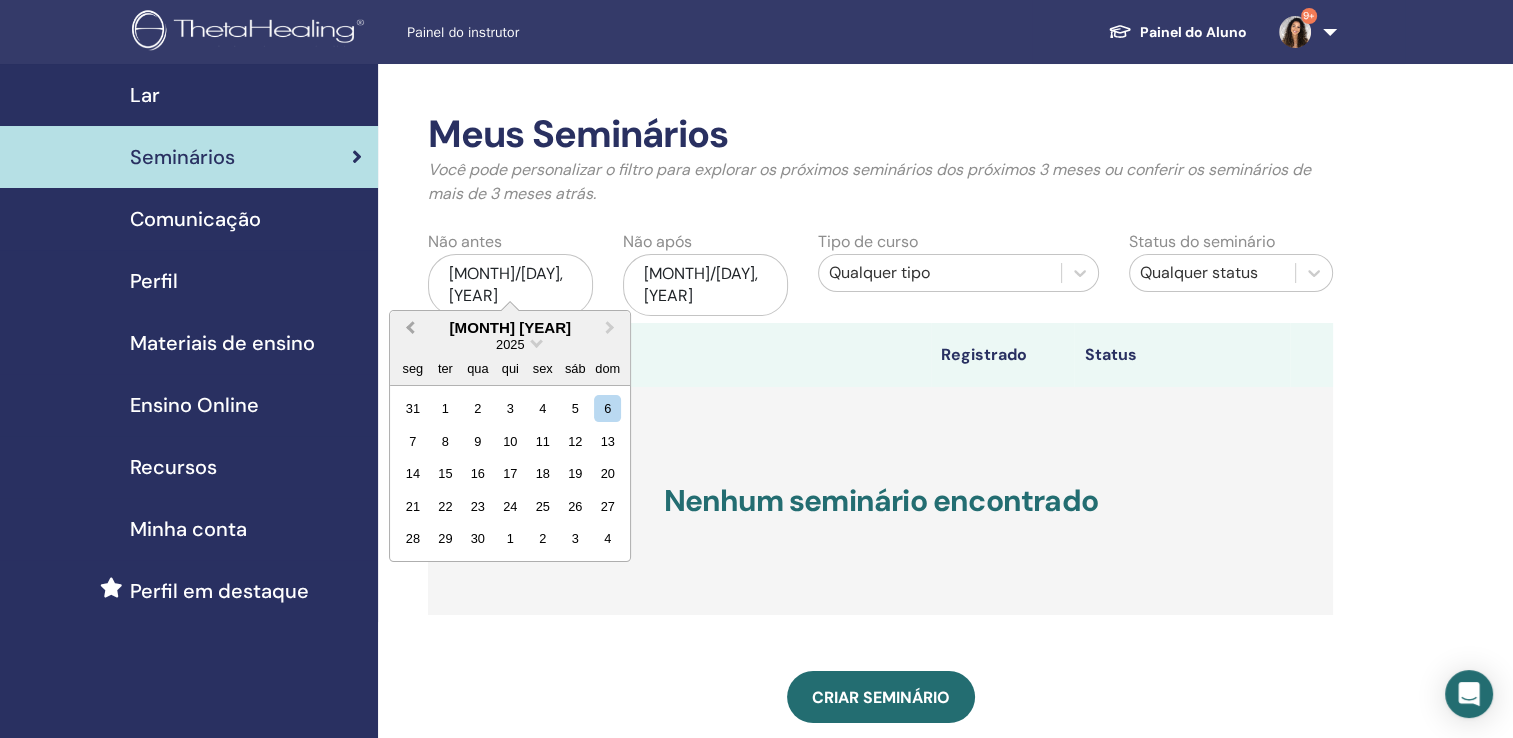 click on "Previous Month" at bounding box center (410, 327) 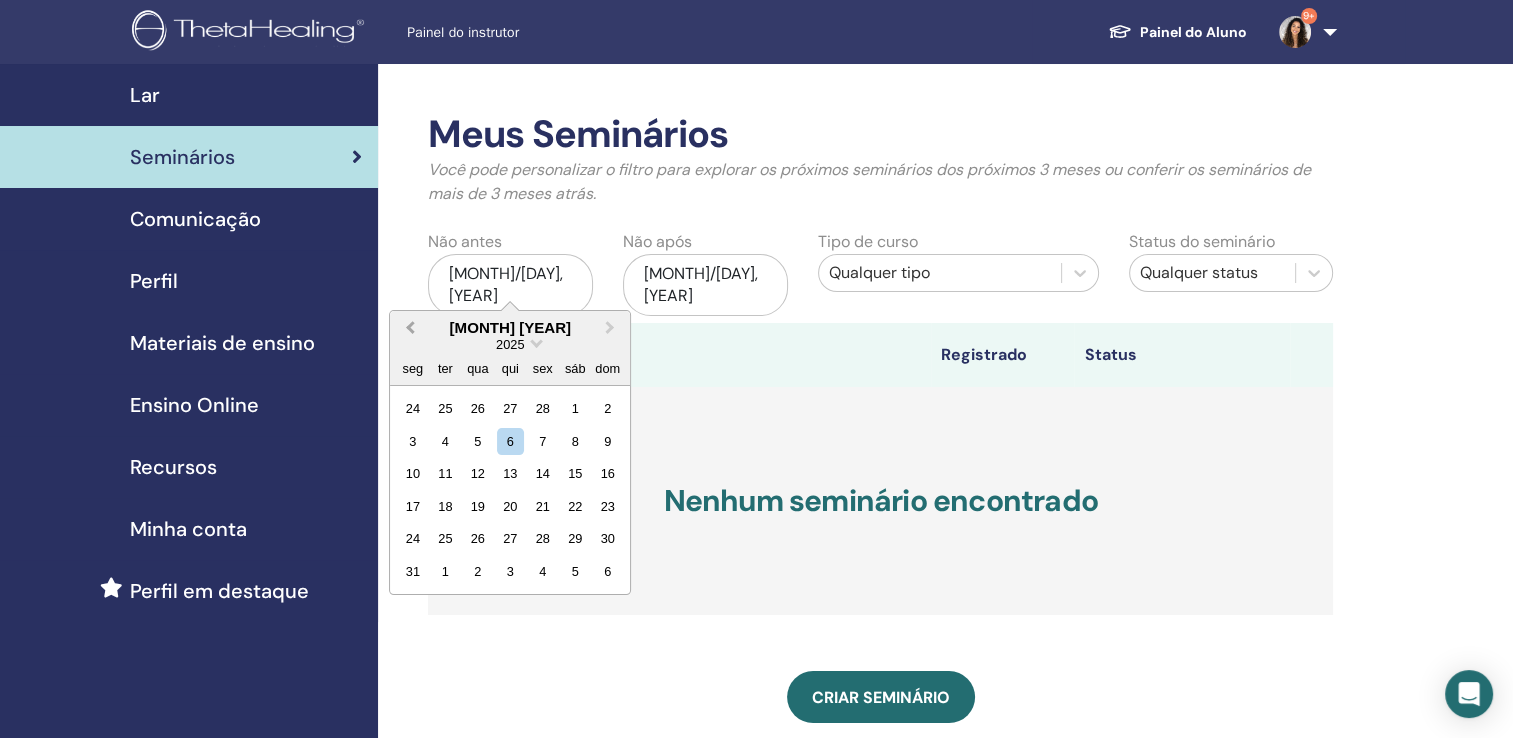 click on "Previous Month" at bounding box center [410, 327] 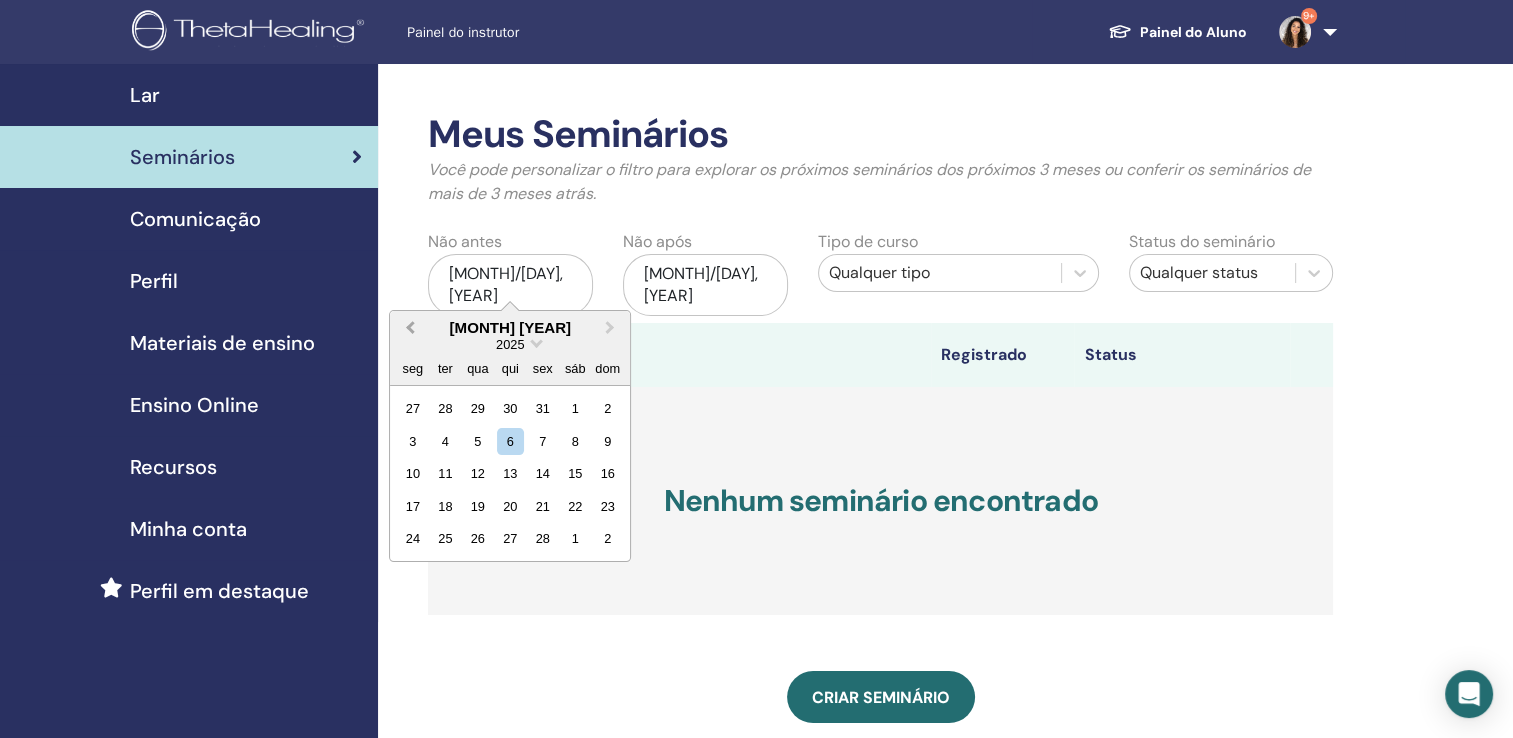 click on "Previous Month" at bounding box center (410, 327) 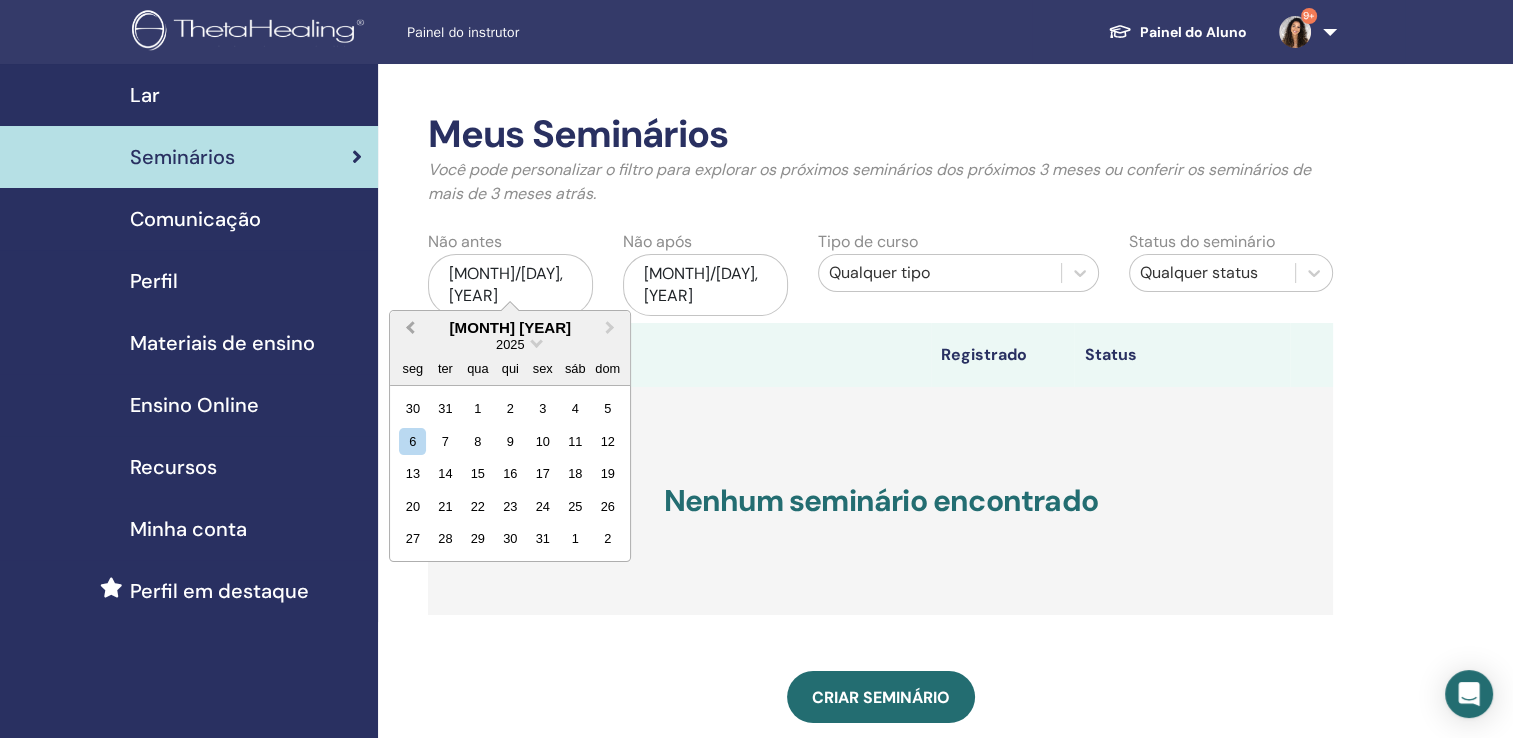 click on "Previous Month" at bounding box center (410, 327) 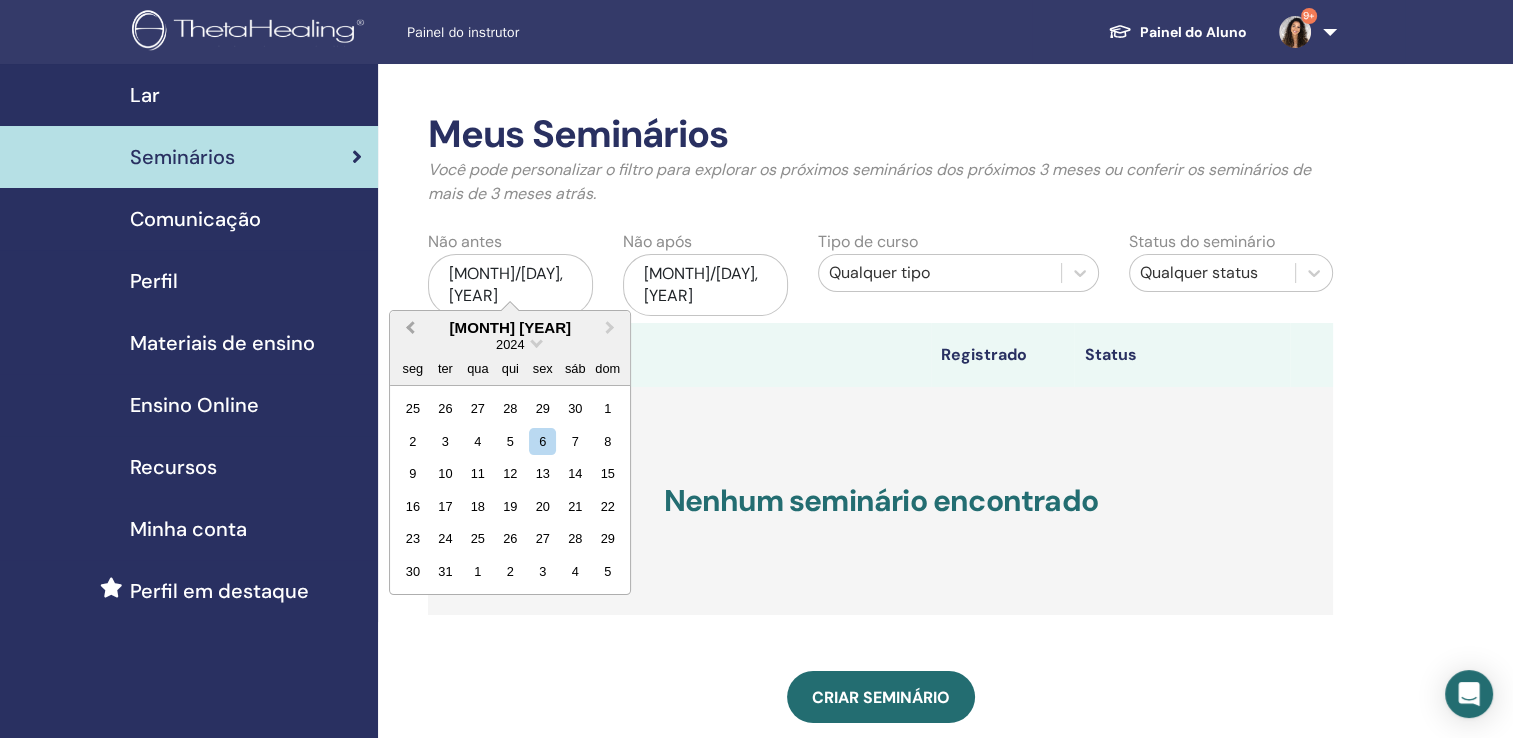 click on "Previous Month" at bounding box center (410, 327) 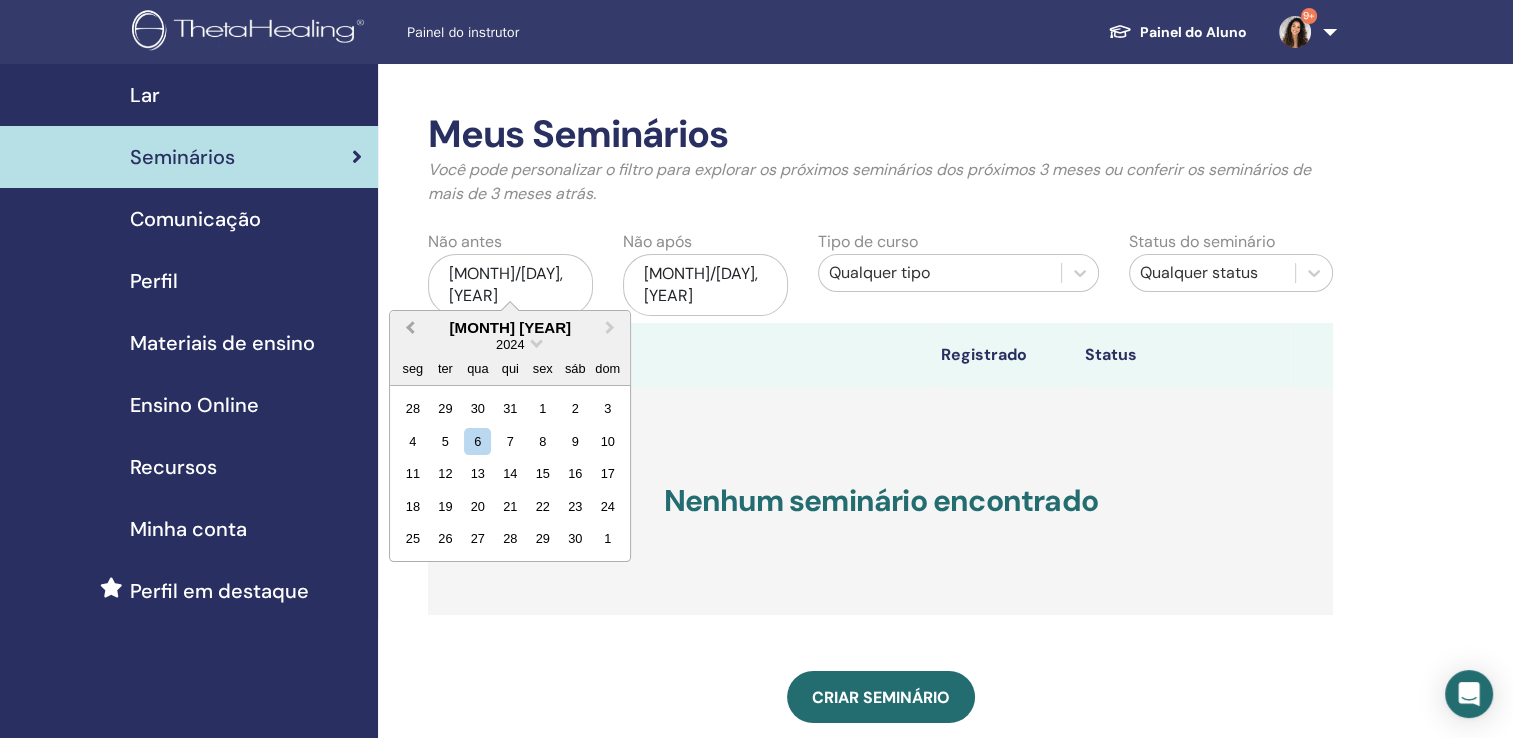 click on "Previous Month" at bounding box center [410, 327] 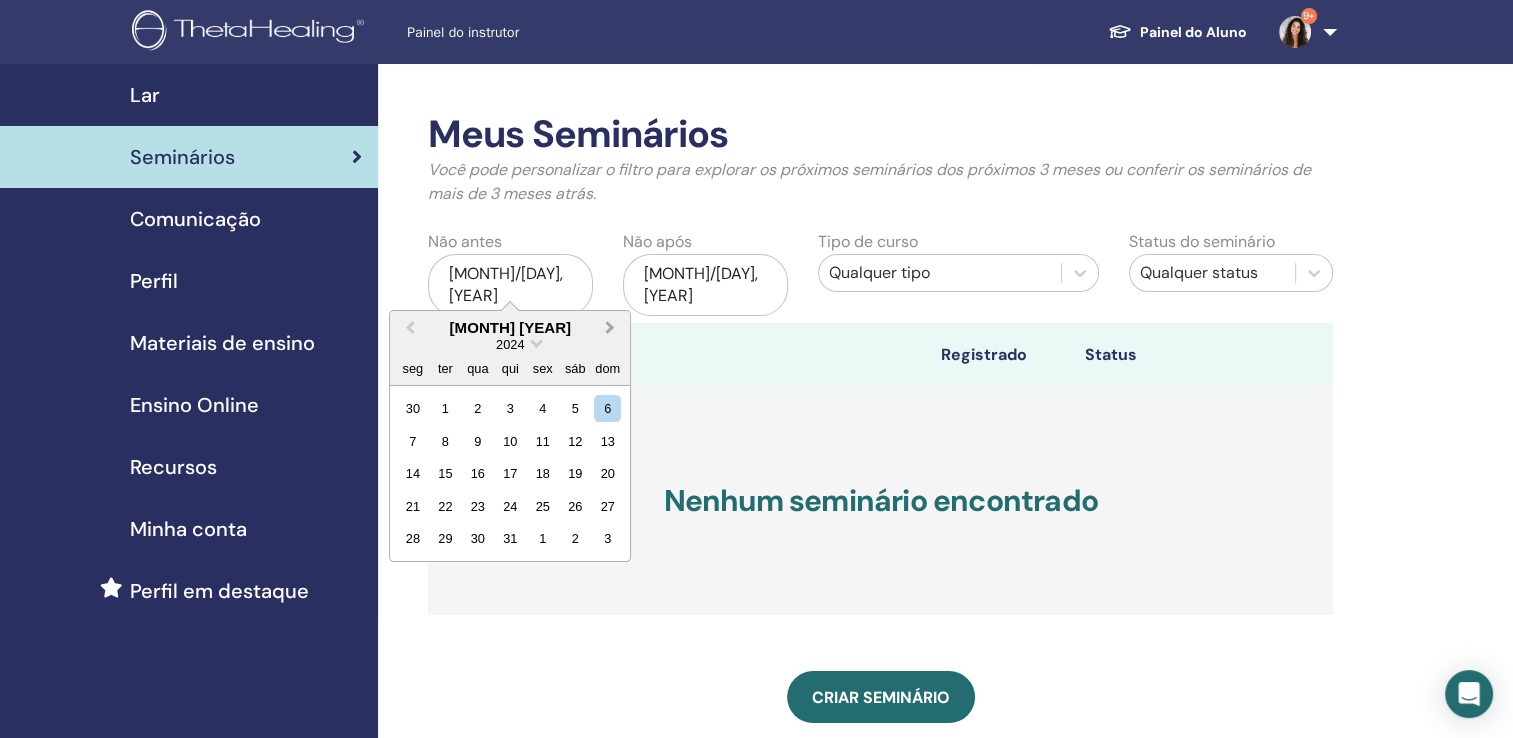 click on "Next Month" at bounding box center (610, 327) 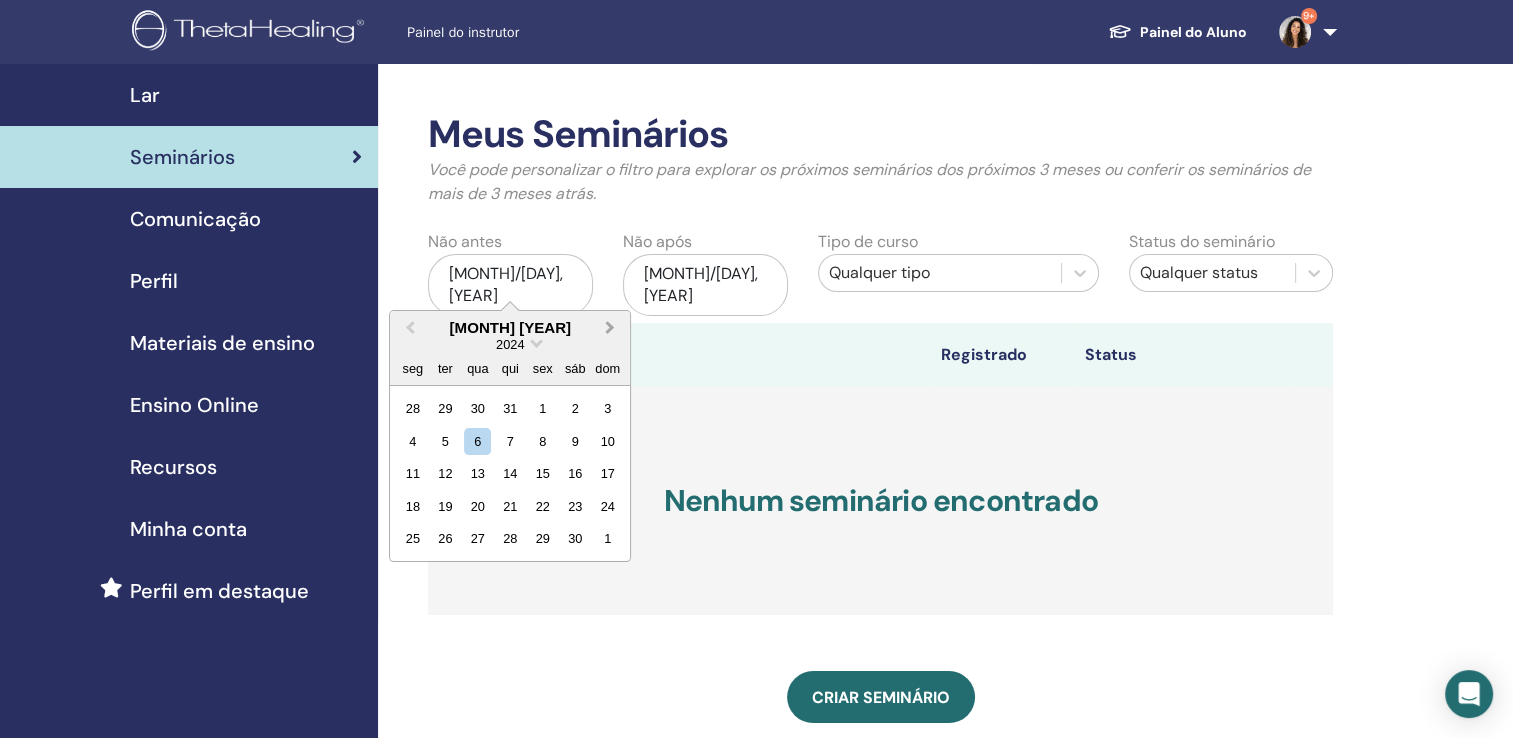 click on "Next Month" at bounding box center [610, 327] 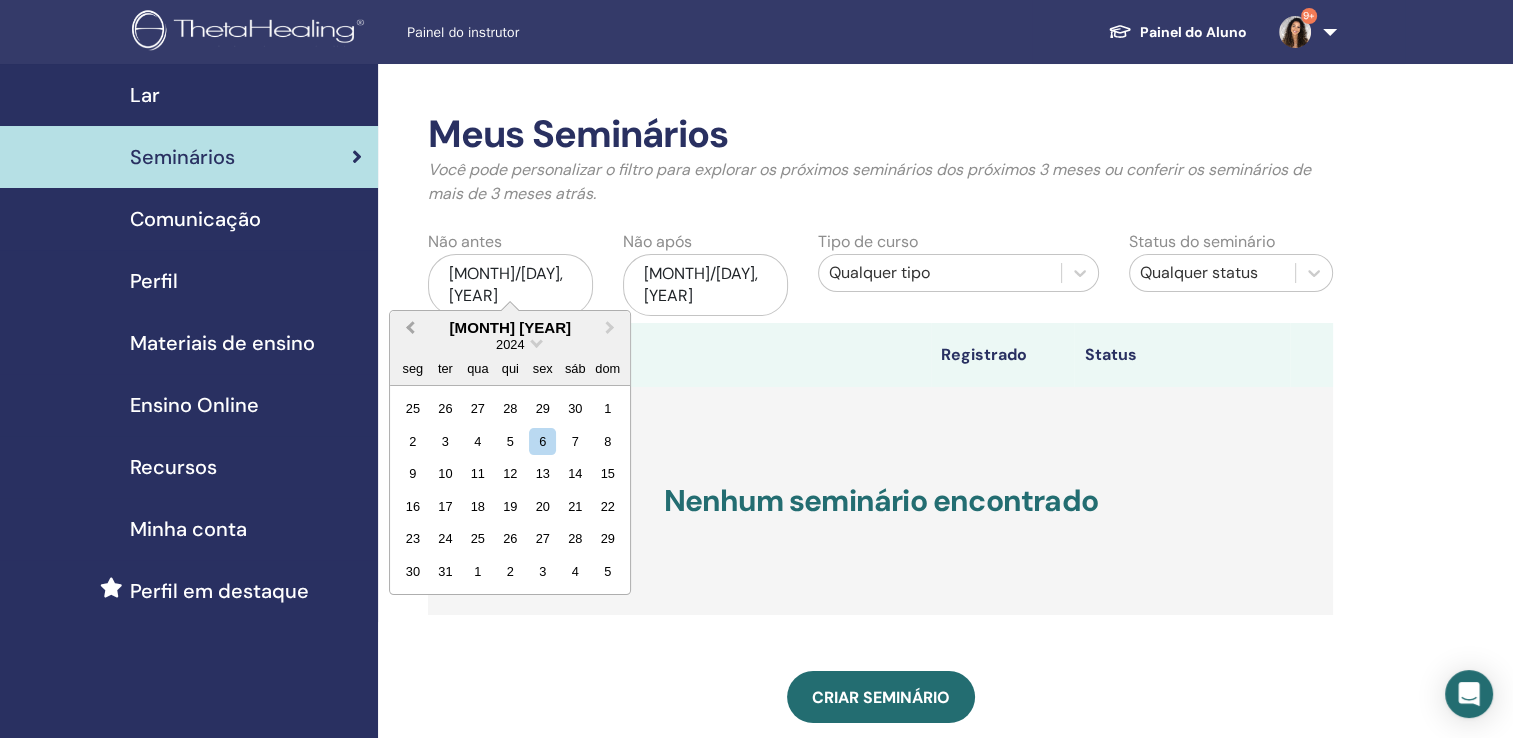 click on "Previous Month" at bounding box center (410, 327) 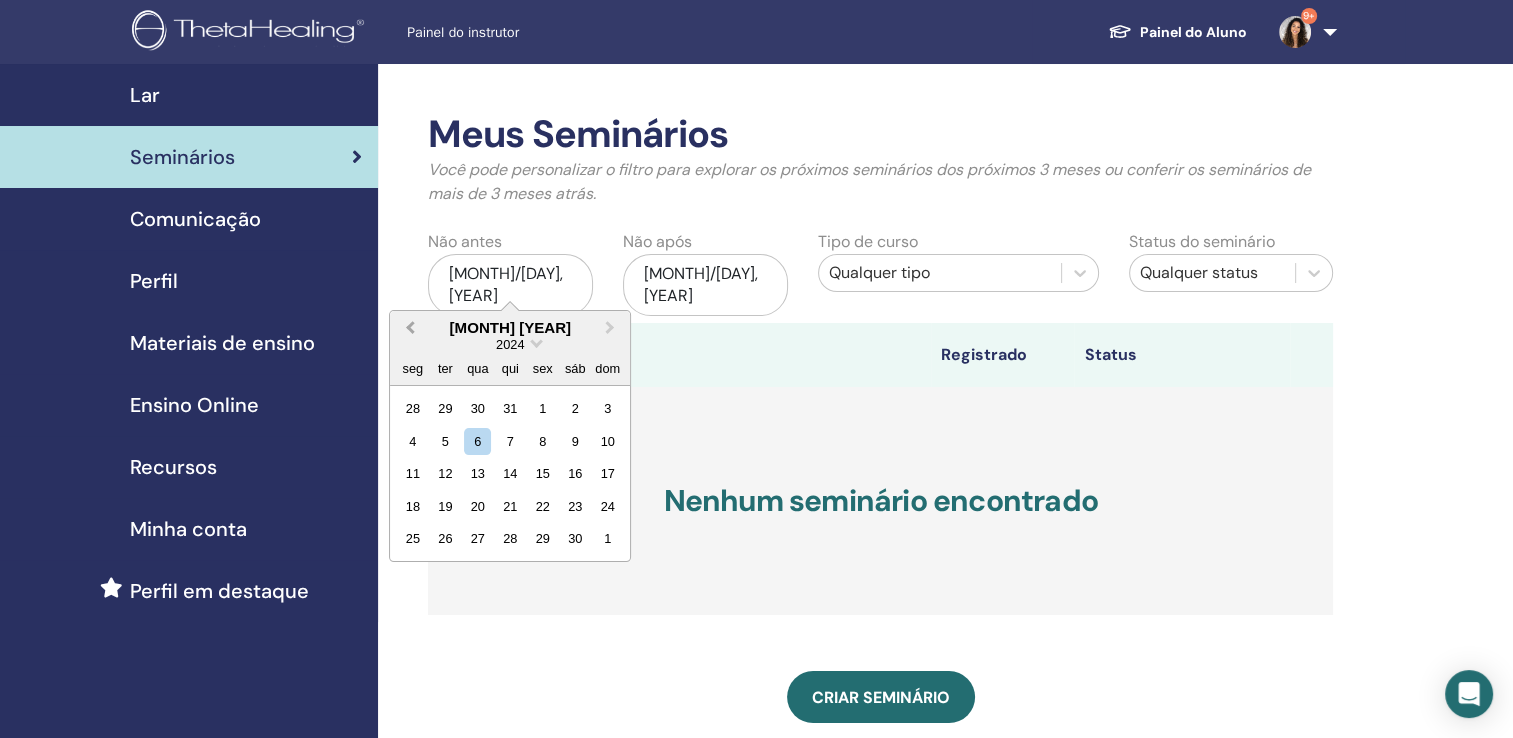 click on "Previous Month" at bounding box center (410, 327) 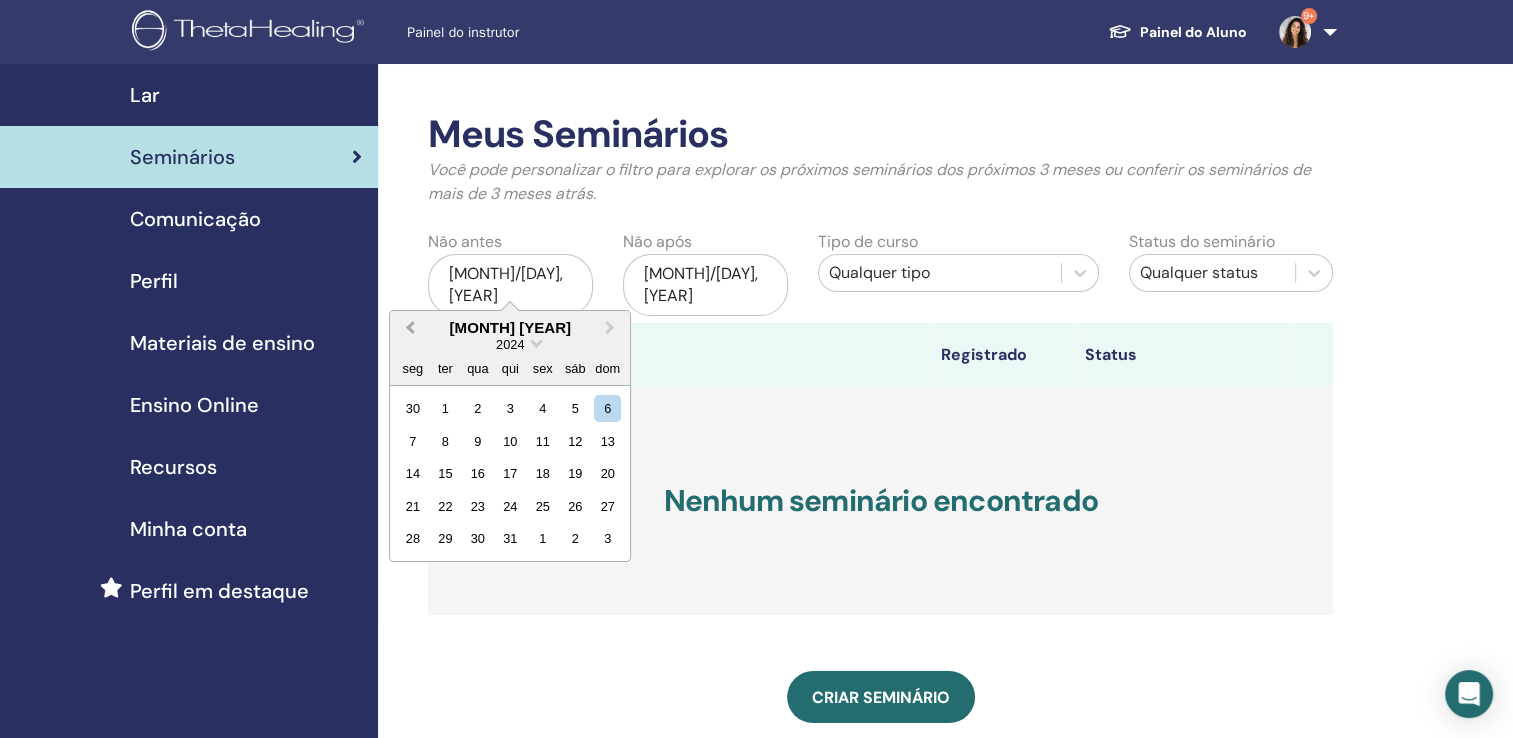 click on "Previous Month" at bounding box center [410, 327] 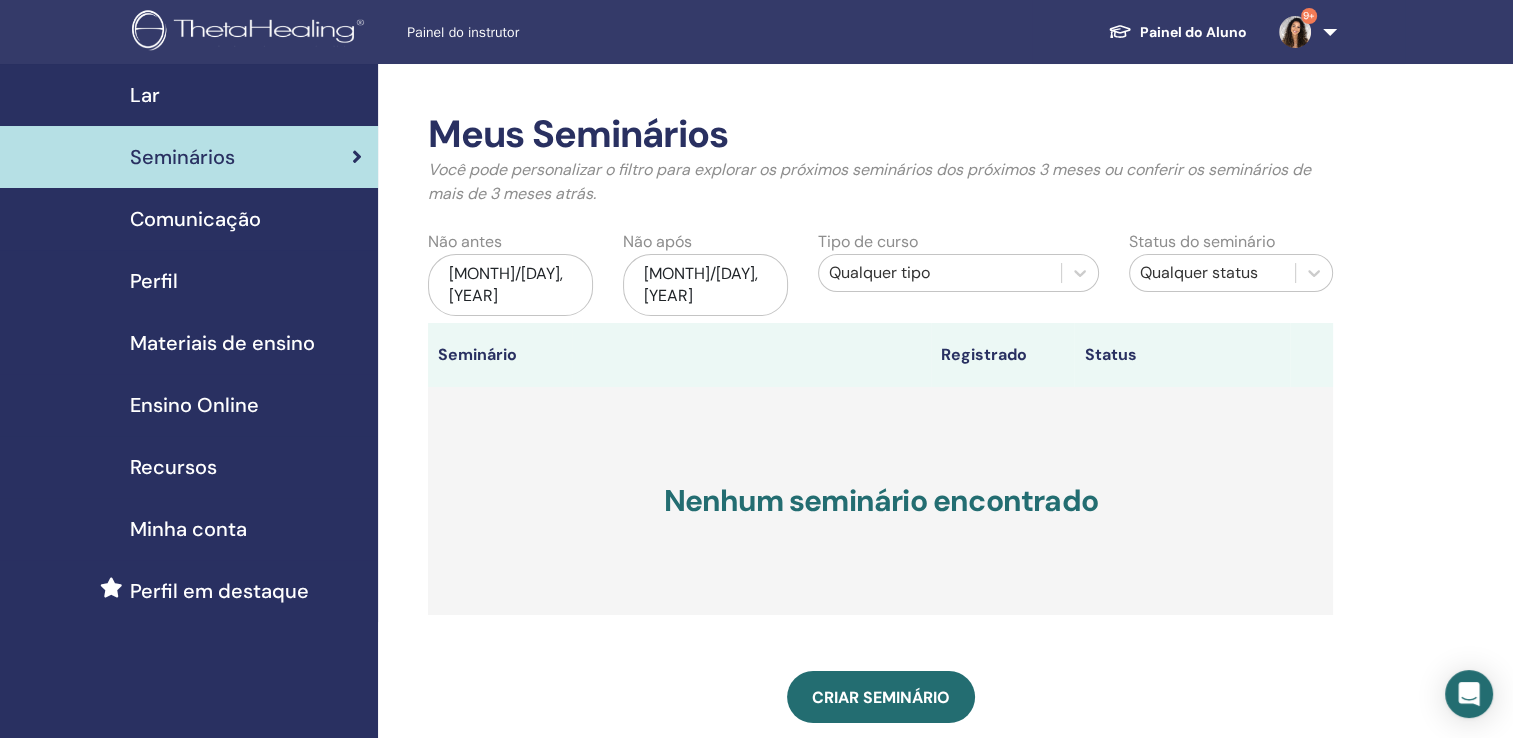 click on "Nenhum seminário encontrado" at bounding box center (880, 501) 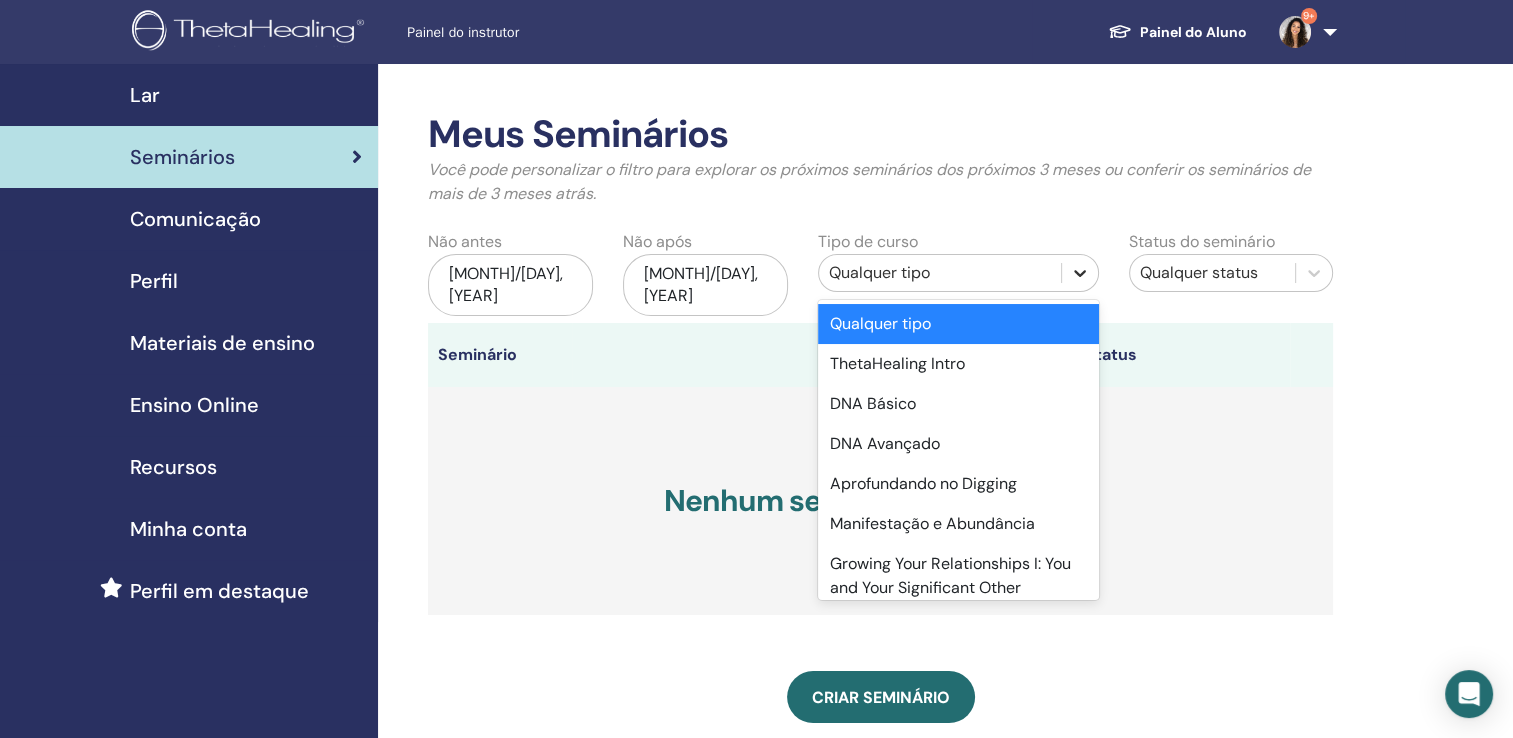 click 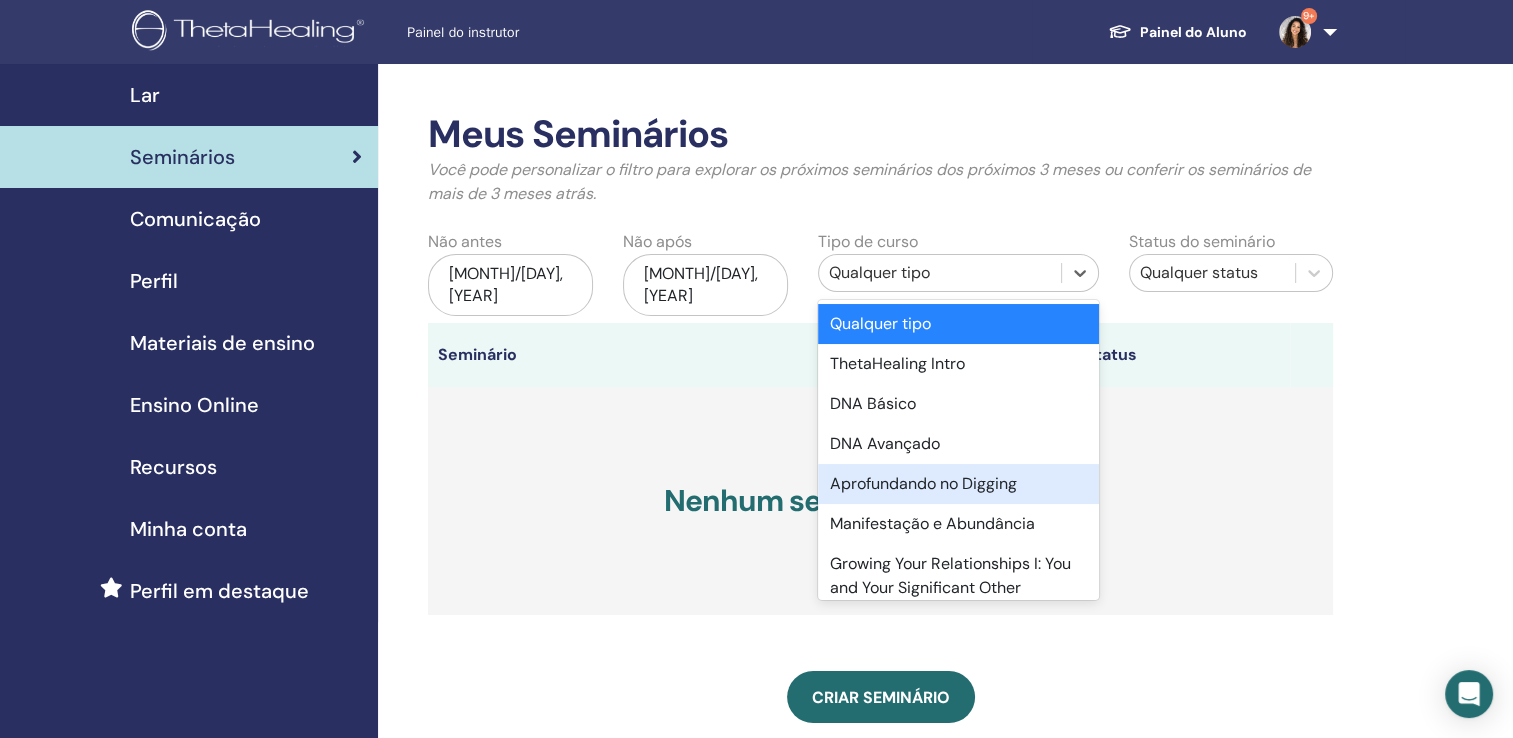 click on "Aprofundando no Digging" at bounding box center (959, 484) 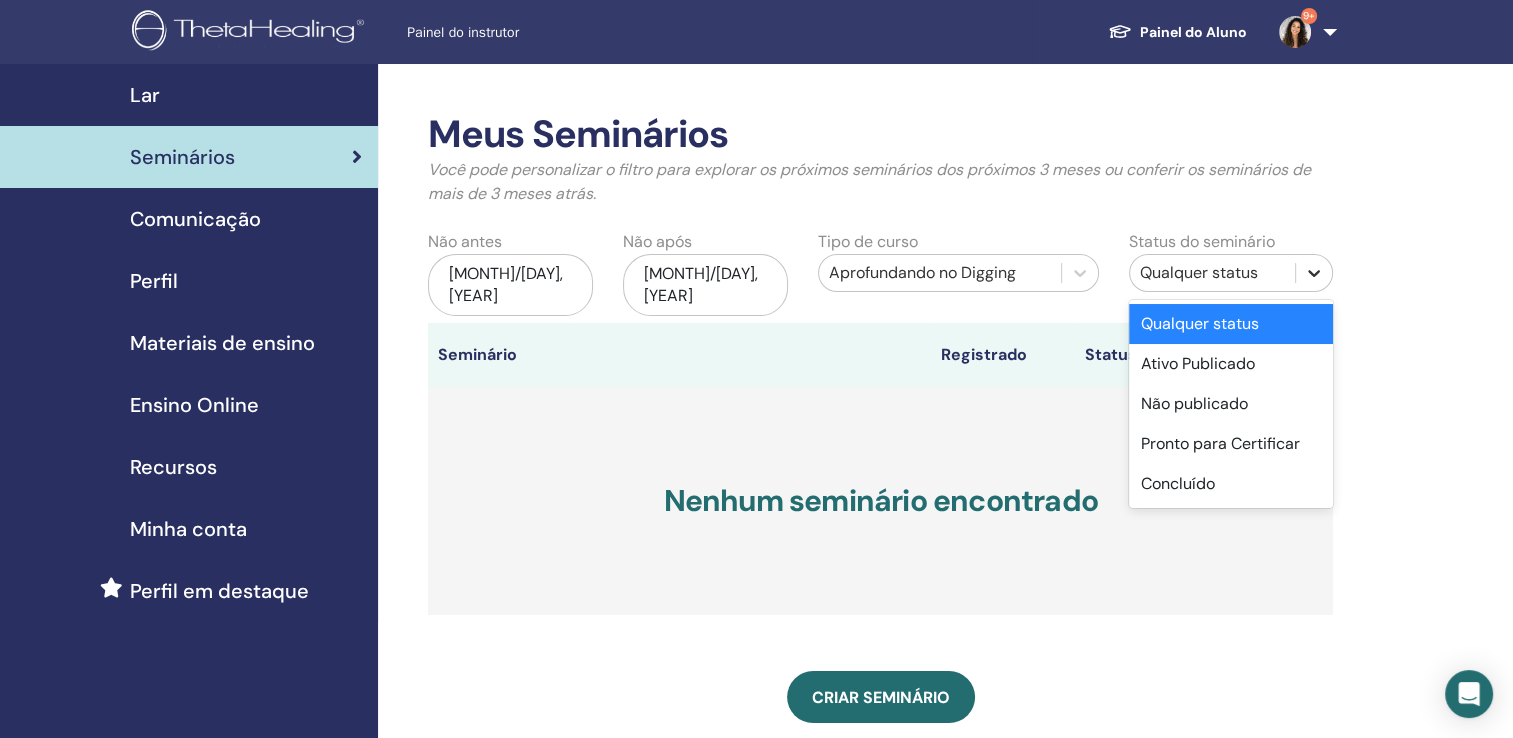 click 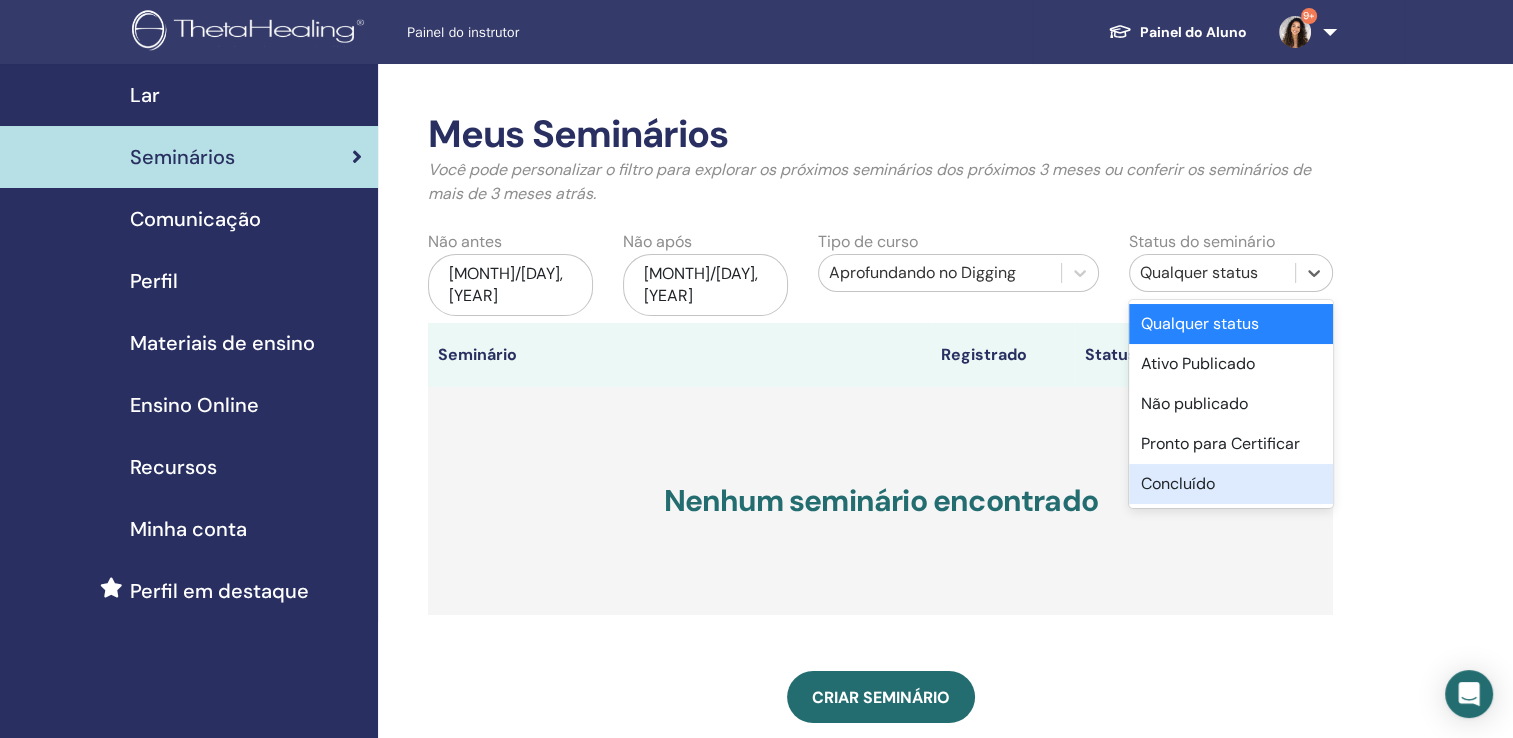 click on "Concluído" at bounding box center [1231, 484] 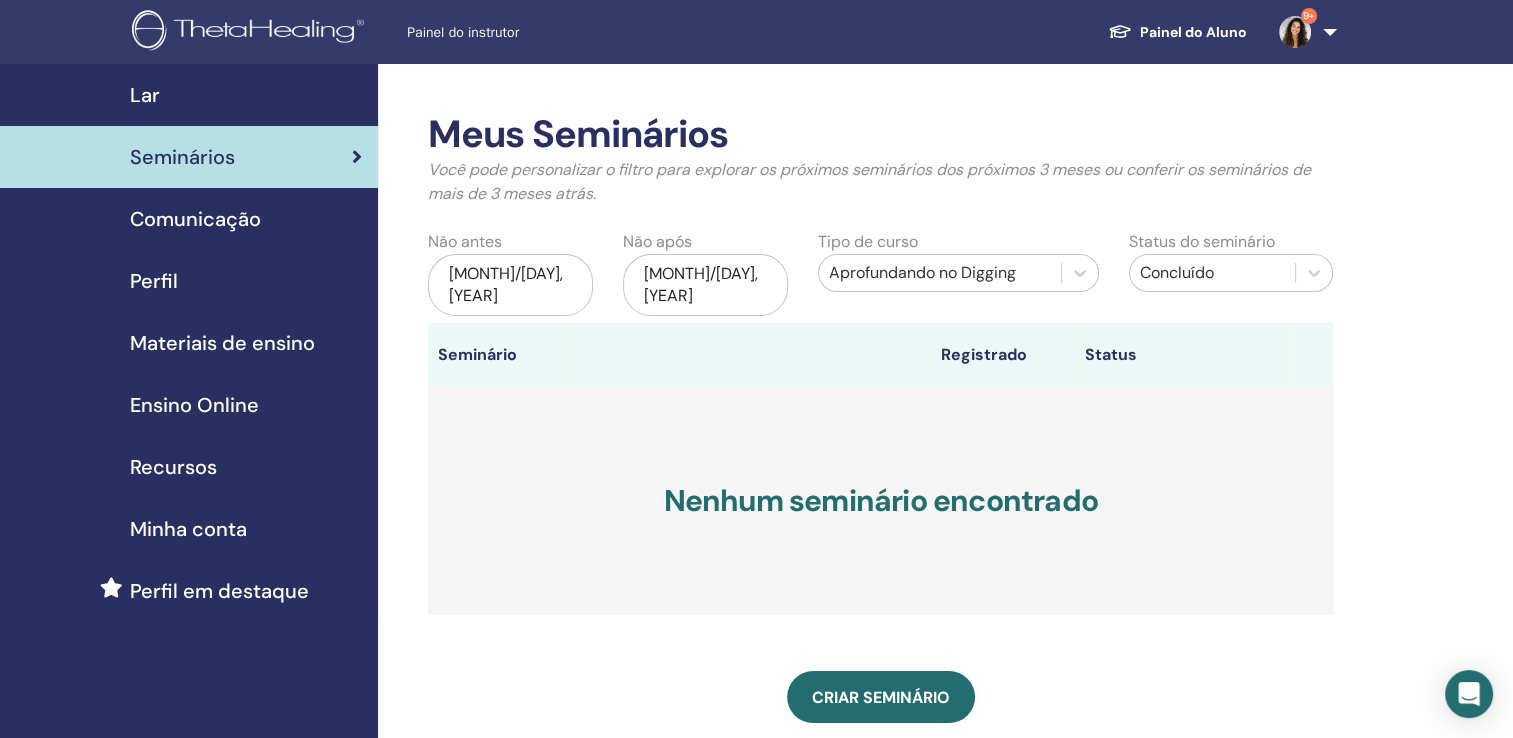 click on "mai/06, 2025" at bounding box center [510, 285] 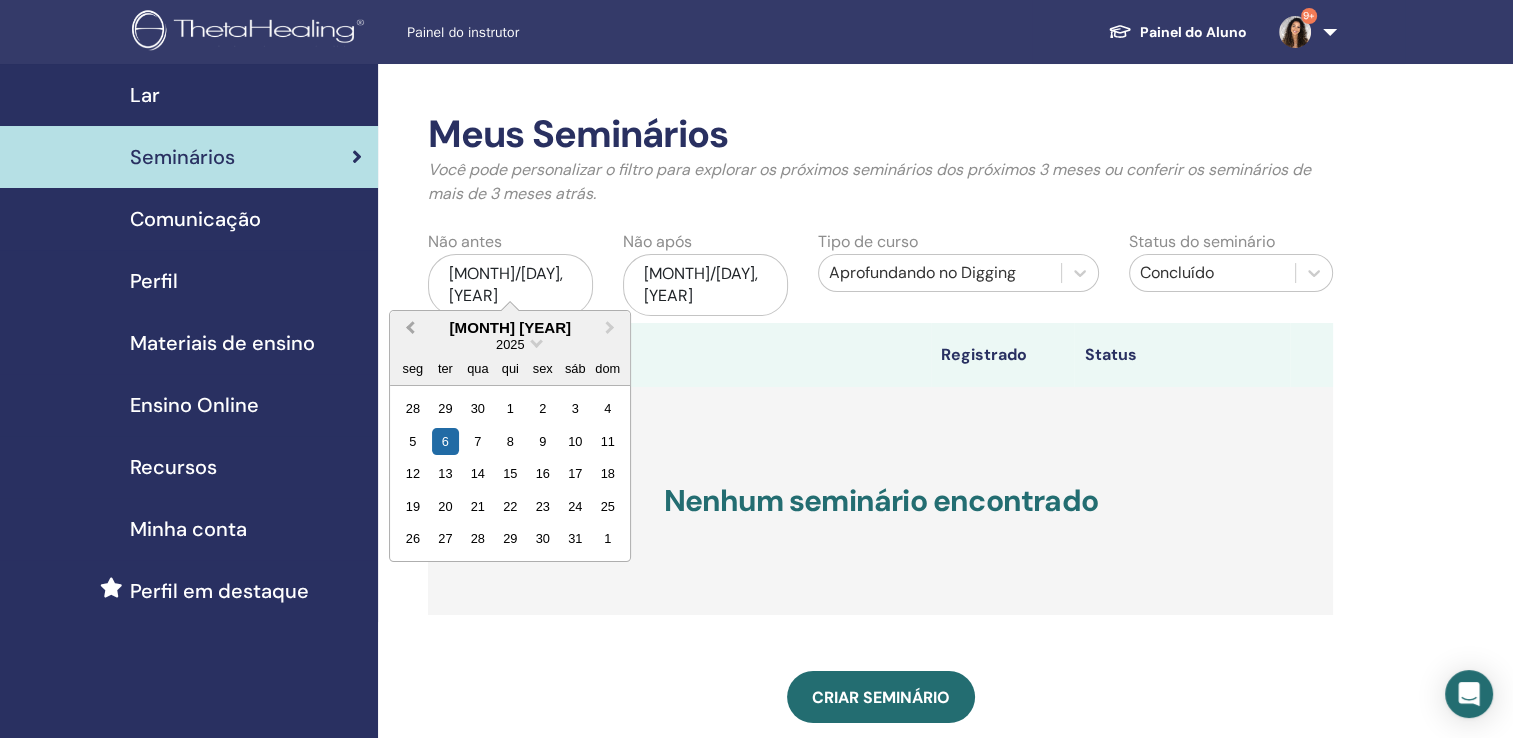 click on "Previous Month" at bounding box center [410, 327] 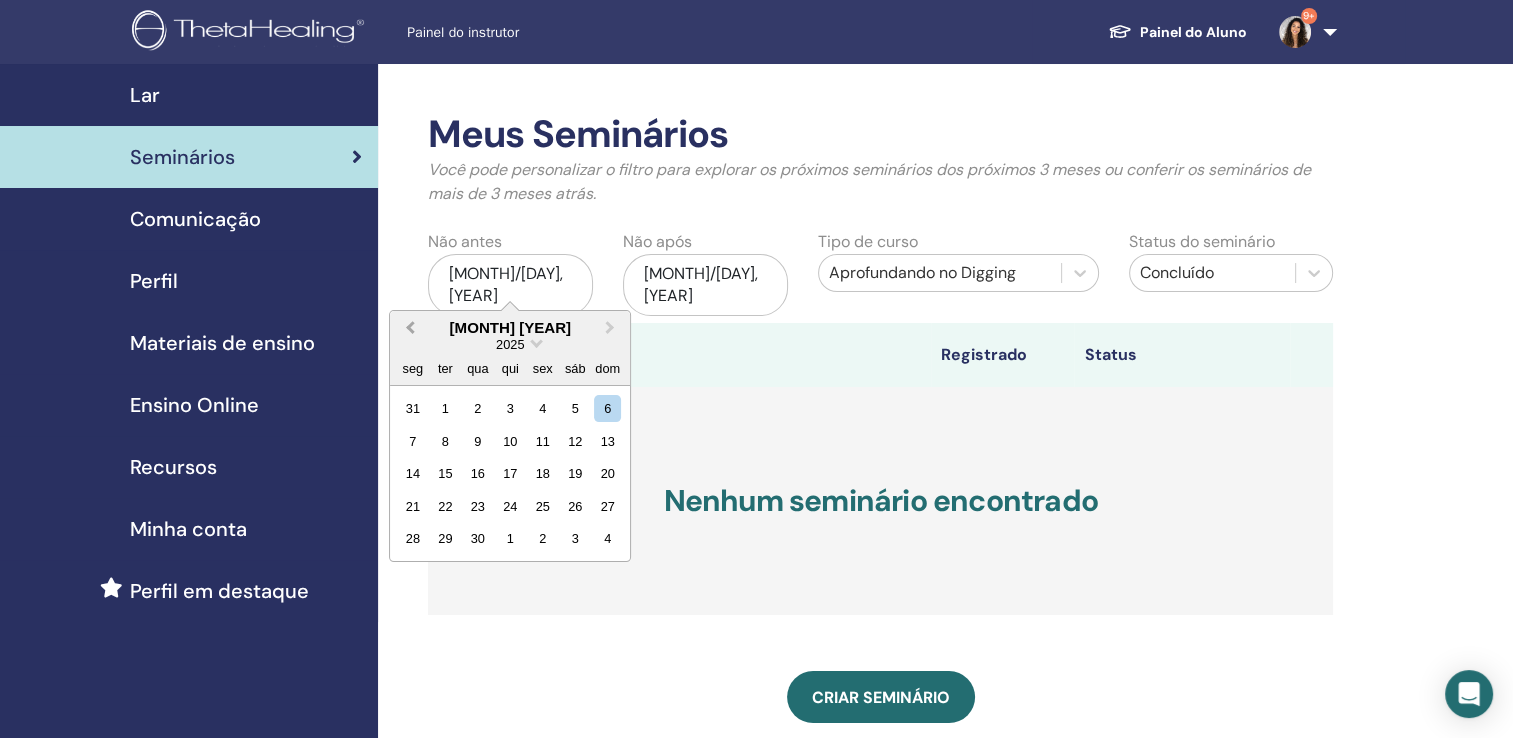 click on "Previous Month" at bounding box center [410, 327] 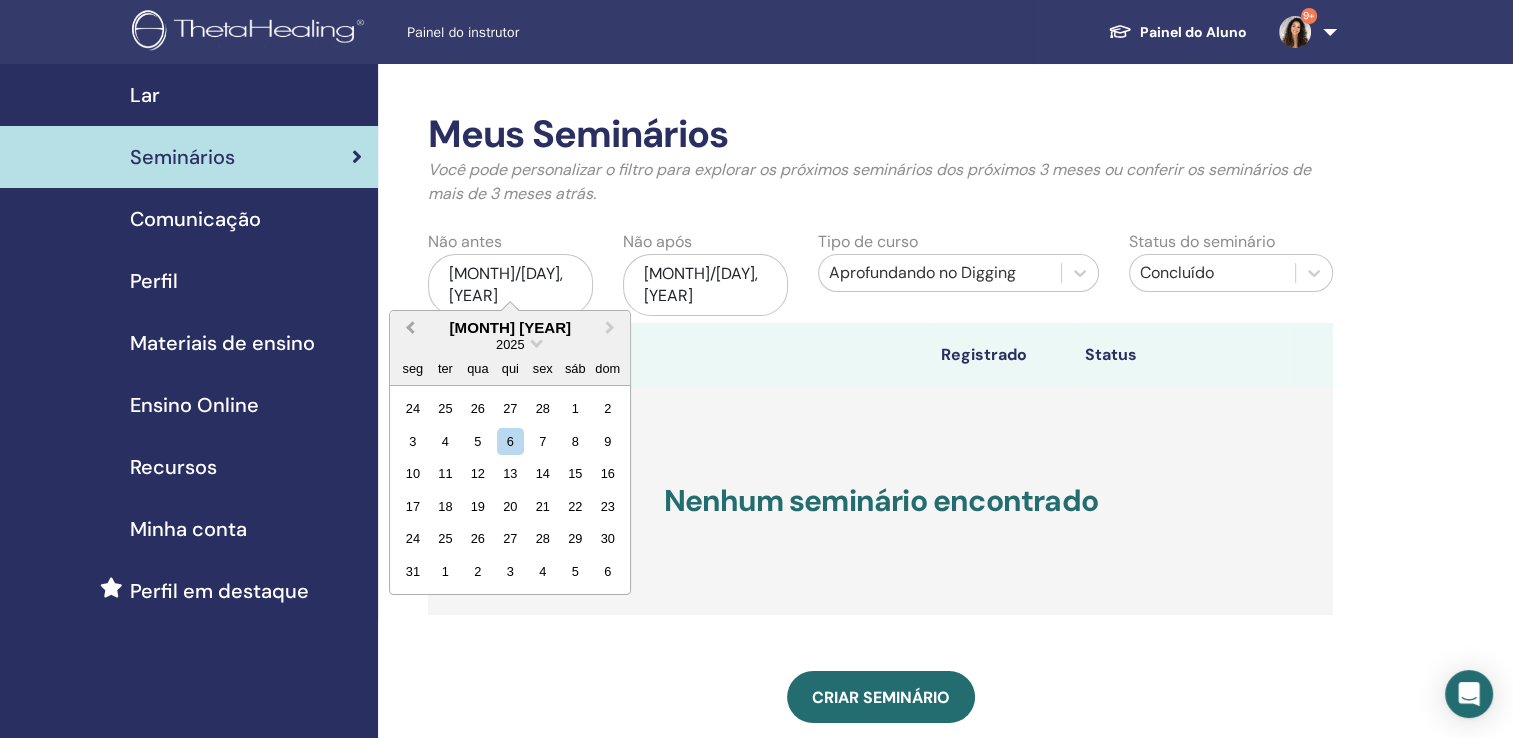 click on "Previous Month" at bounding box center [410, 327] 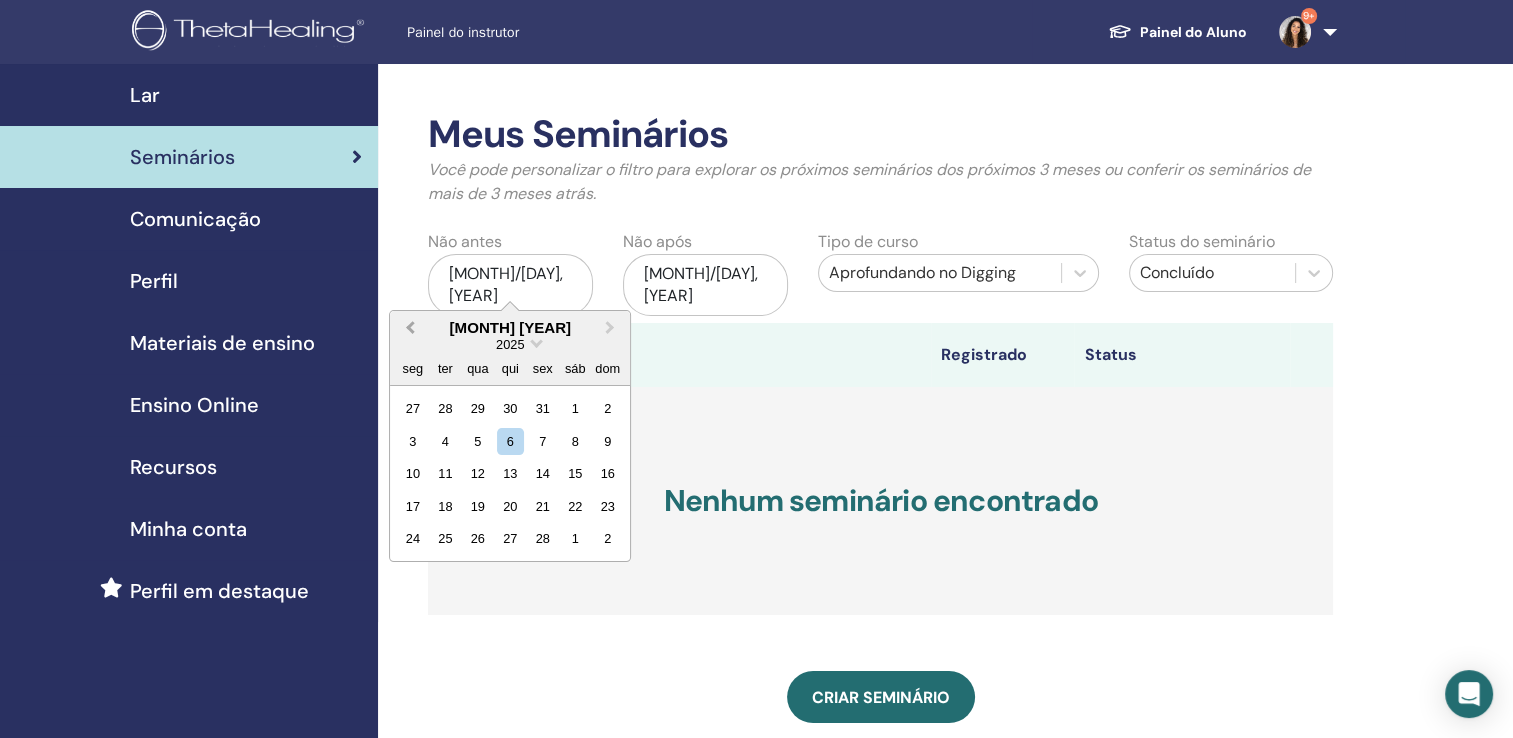 click on "Previous Month" at bounding box center (410, 327) 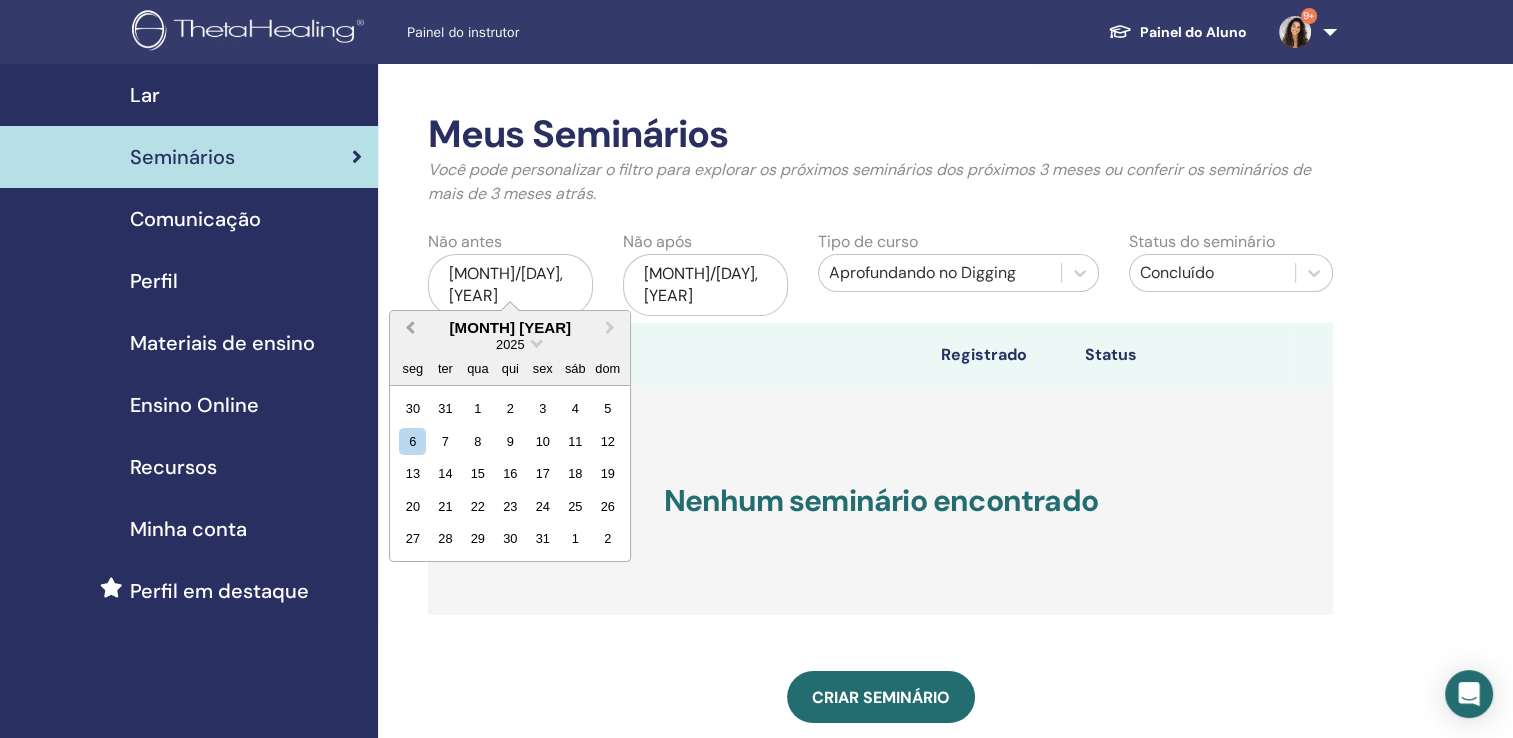 click on "Previous Month" at bounding box center [410, 327] 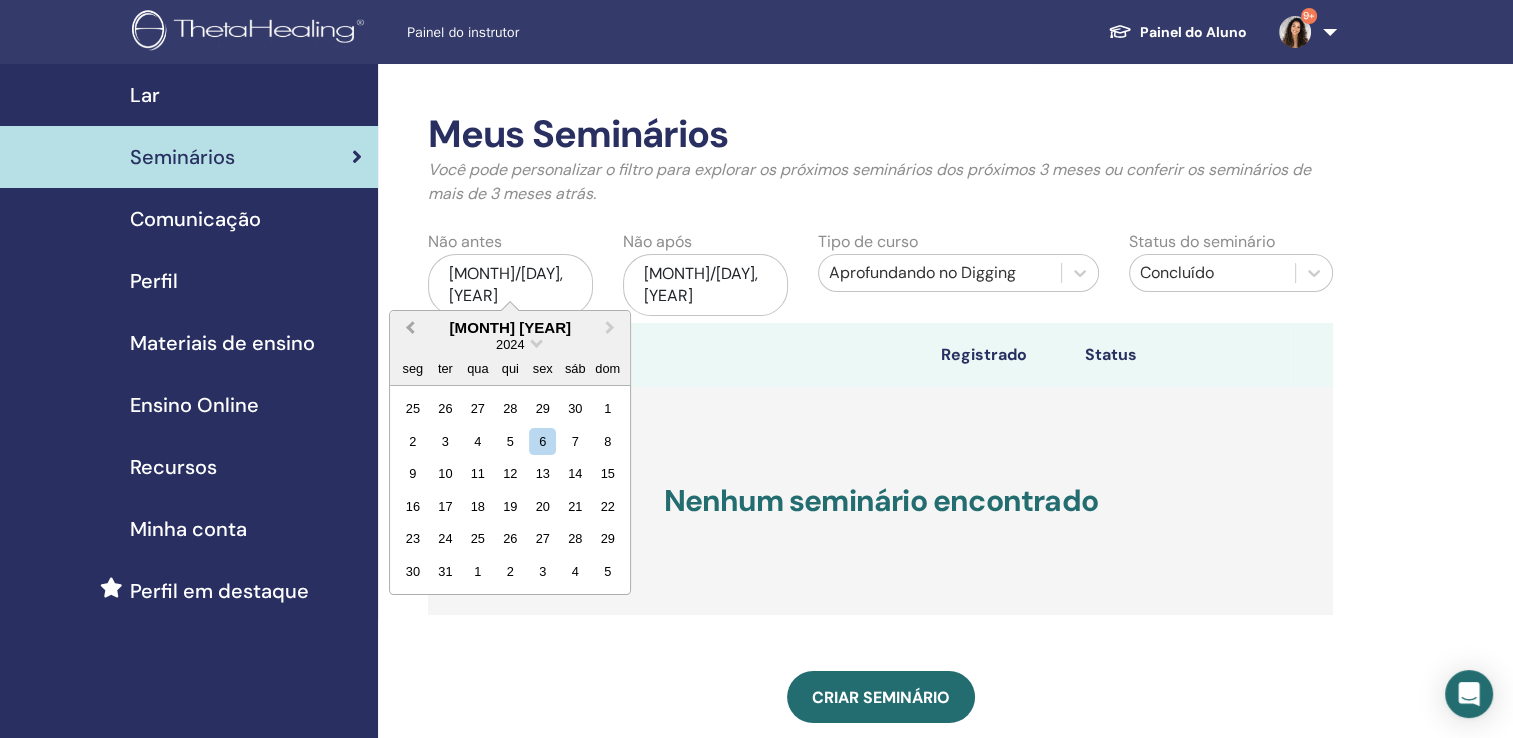 click on "Previous Month" at bounding box center (410, 327) 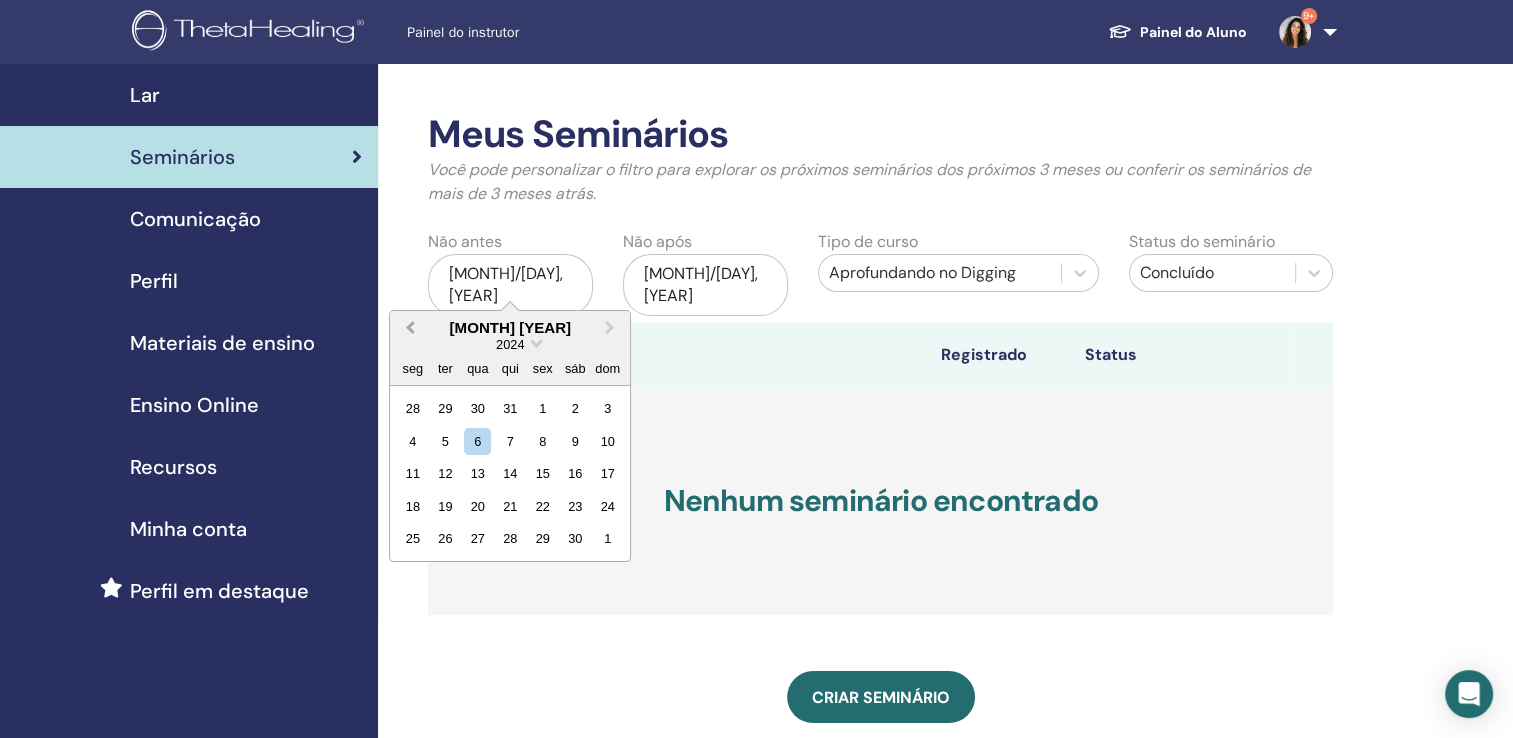 click on "Previous Month" at bounding box center [410, 327] 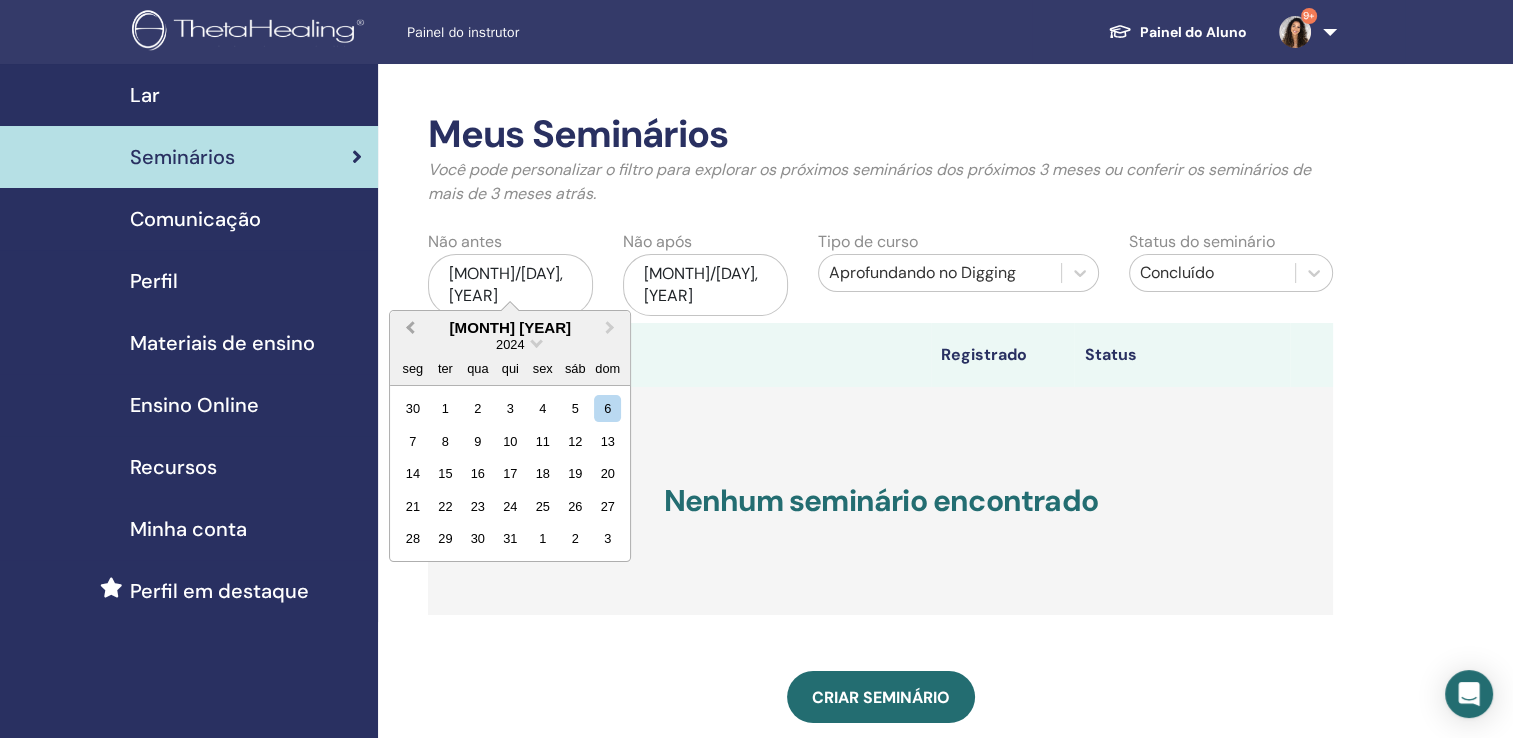 click on "Previous Month" at bounding box center [410, 327] 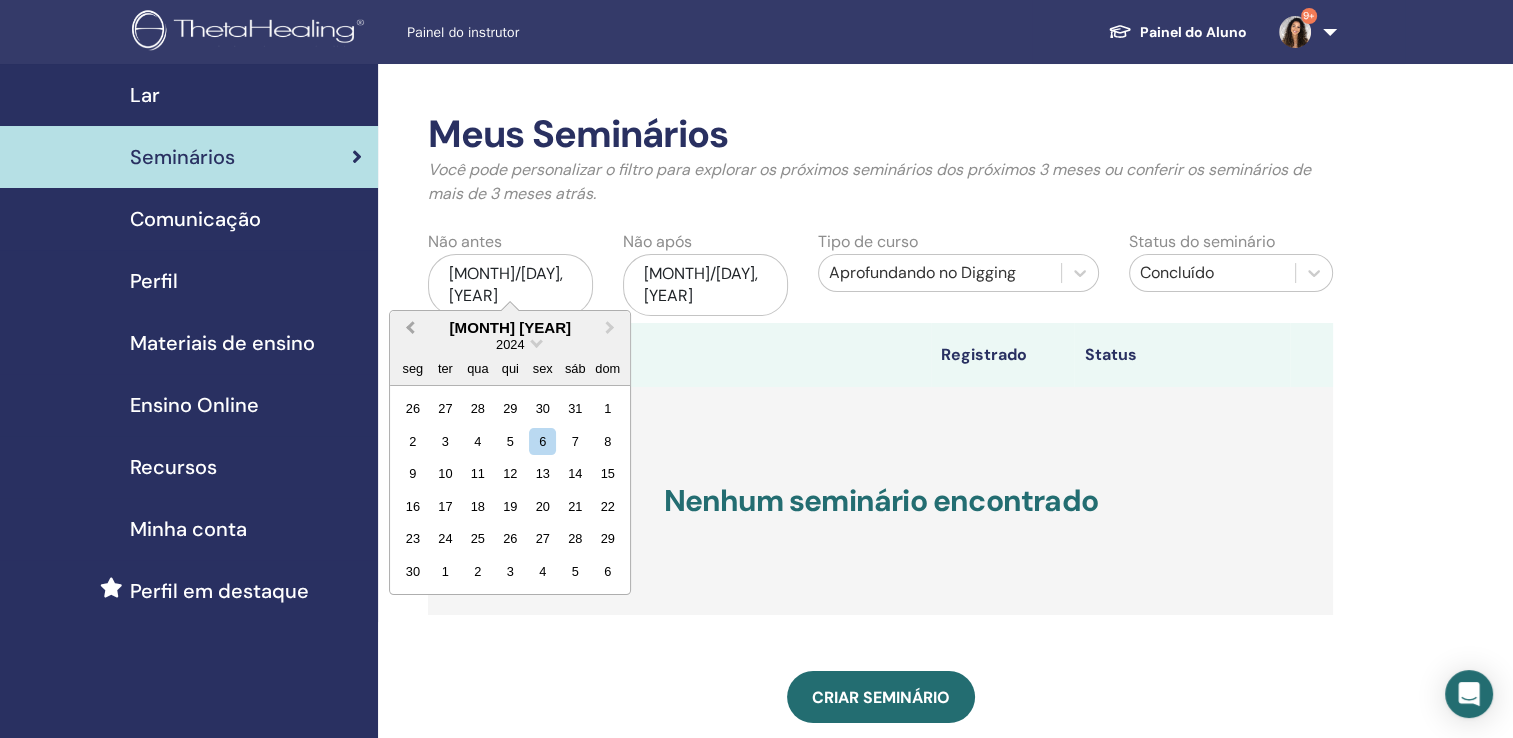 click on "Previous Month" at bounding box center [410, 327] 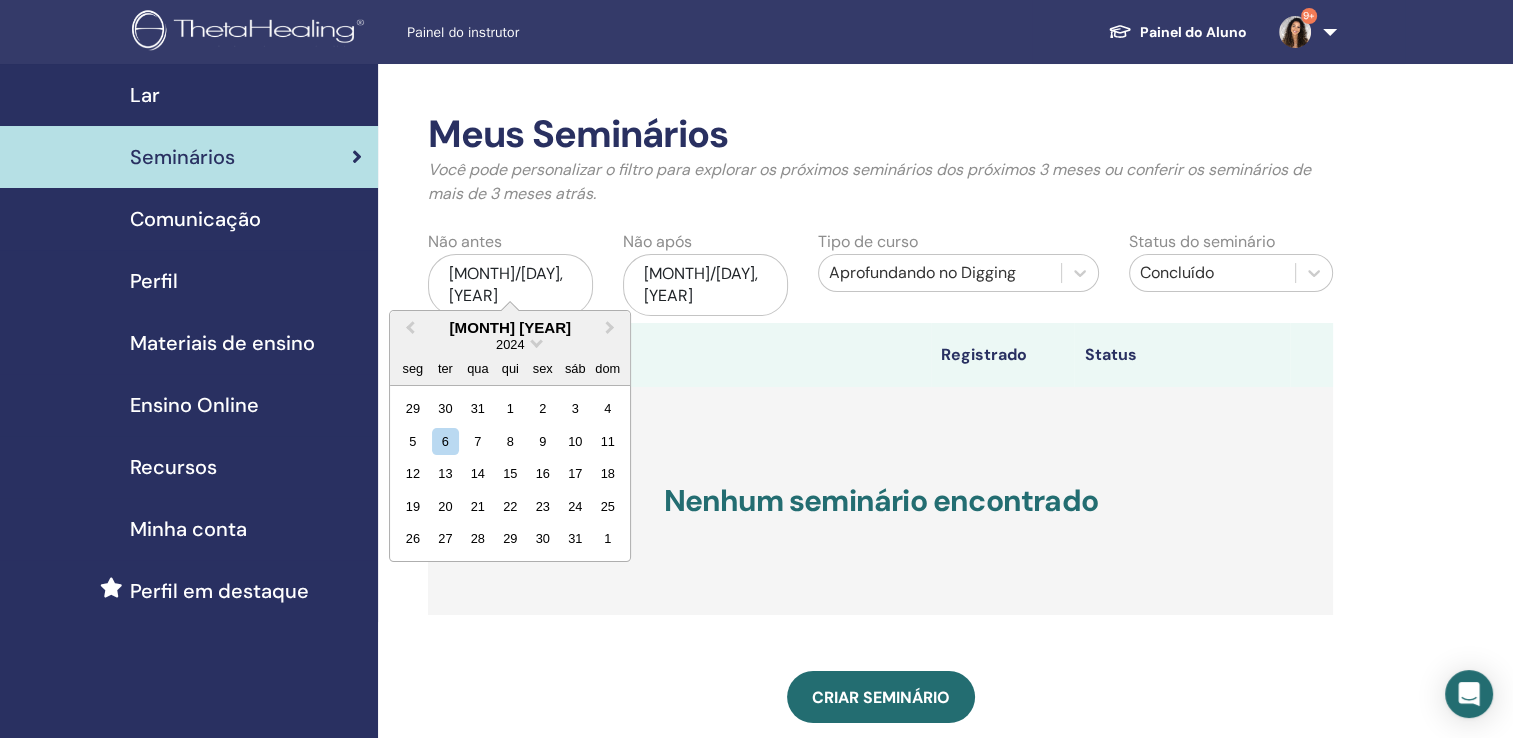 click on "agosto 2024" at bounding box center (510, 327) 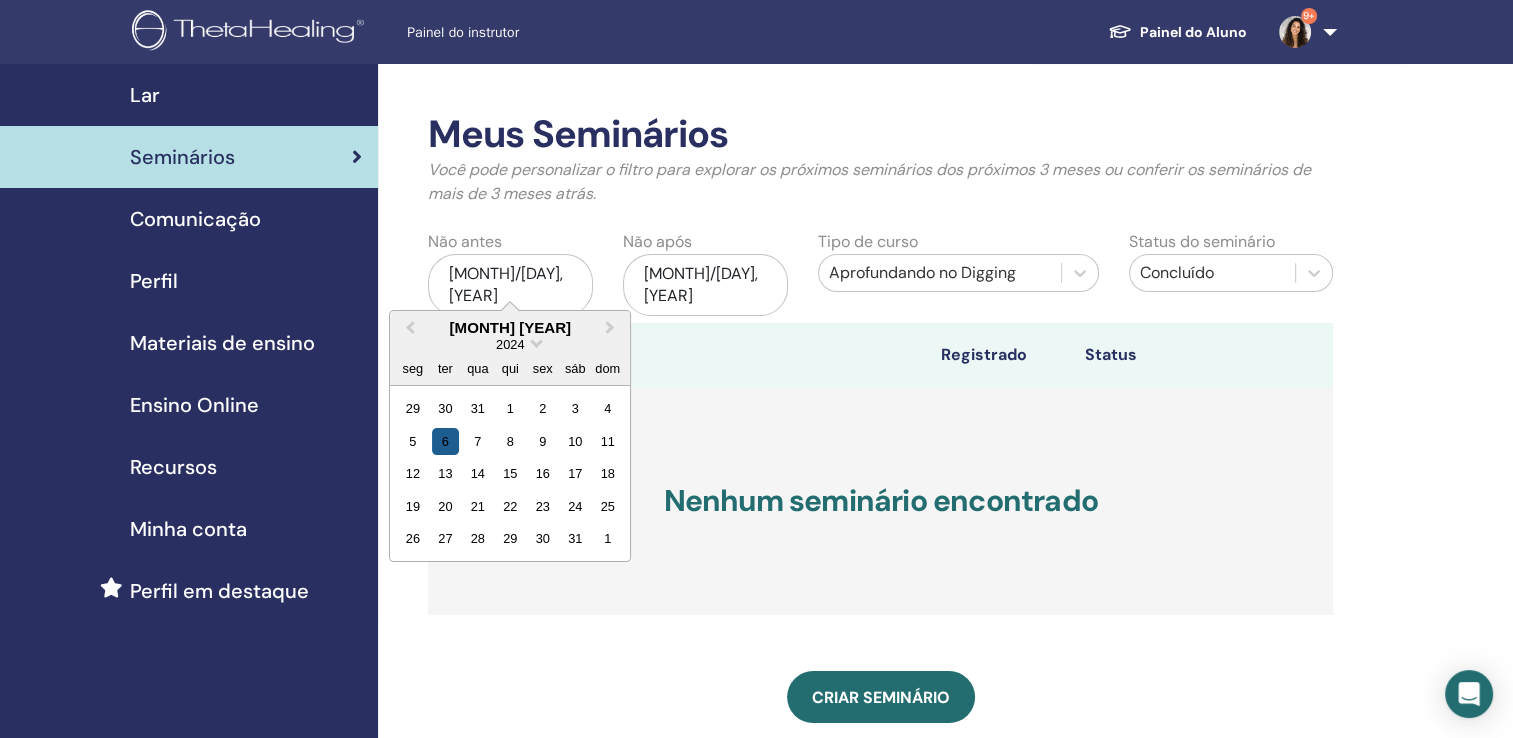 click on "6" at bounding box center [445, 441] 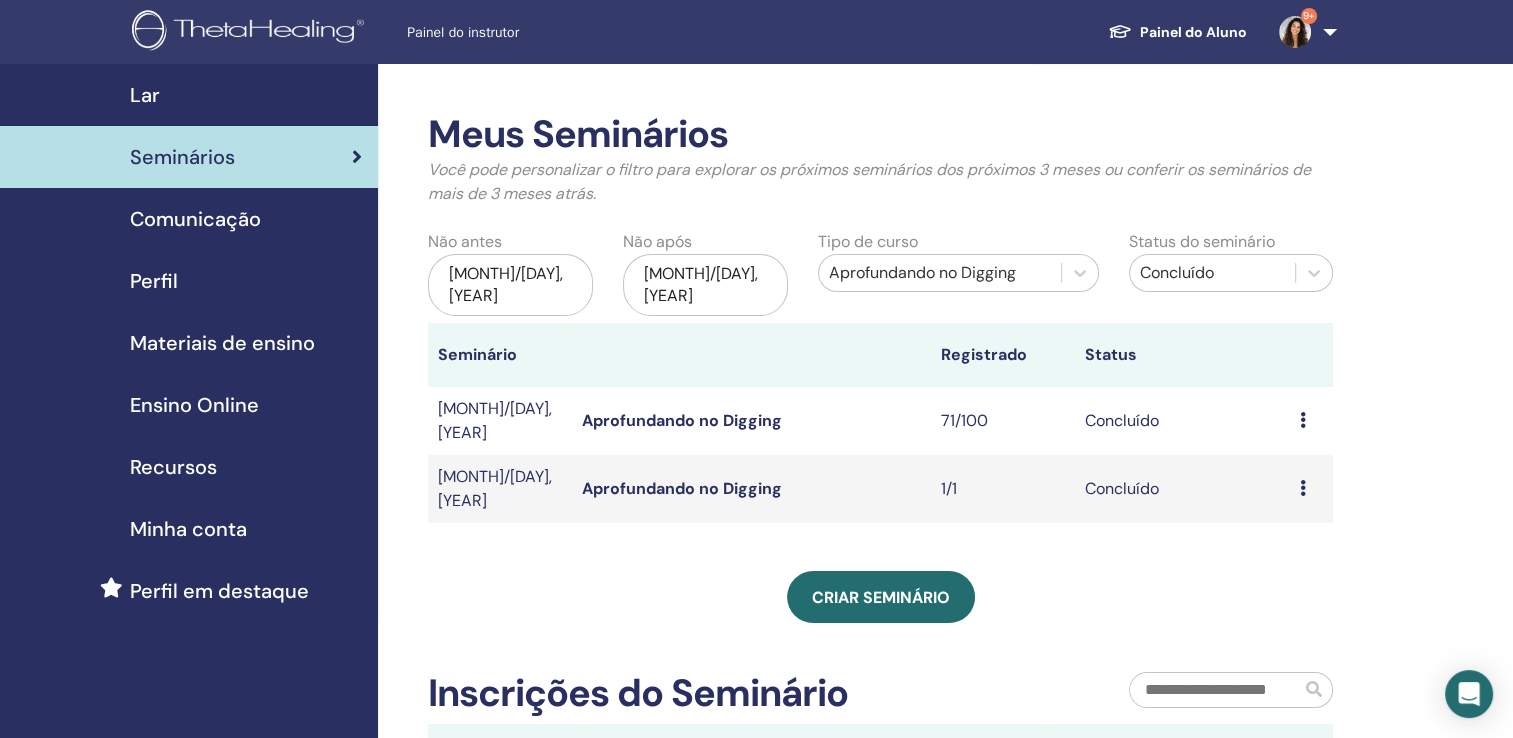 click at bounding box center (1303, 420) 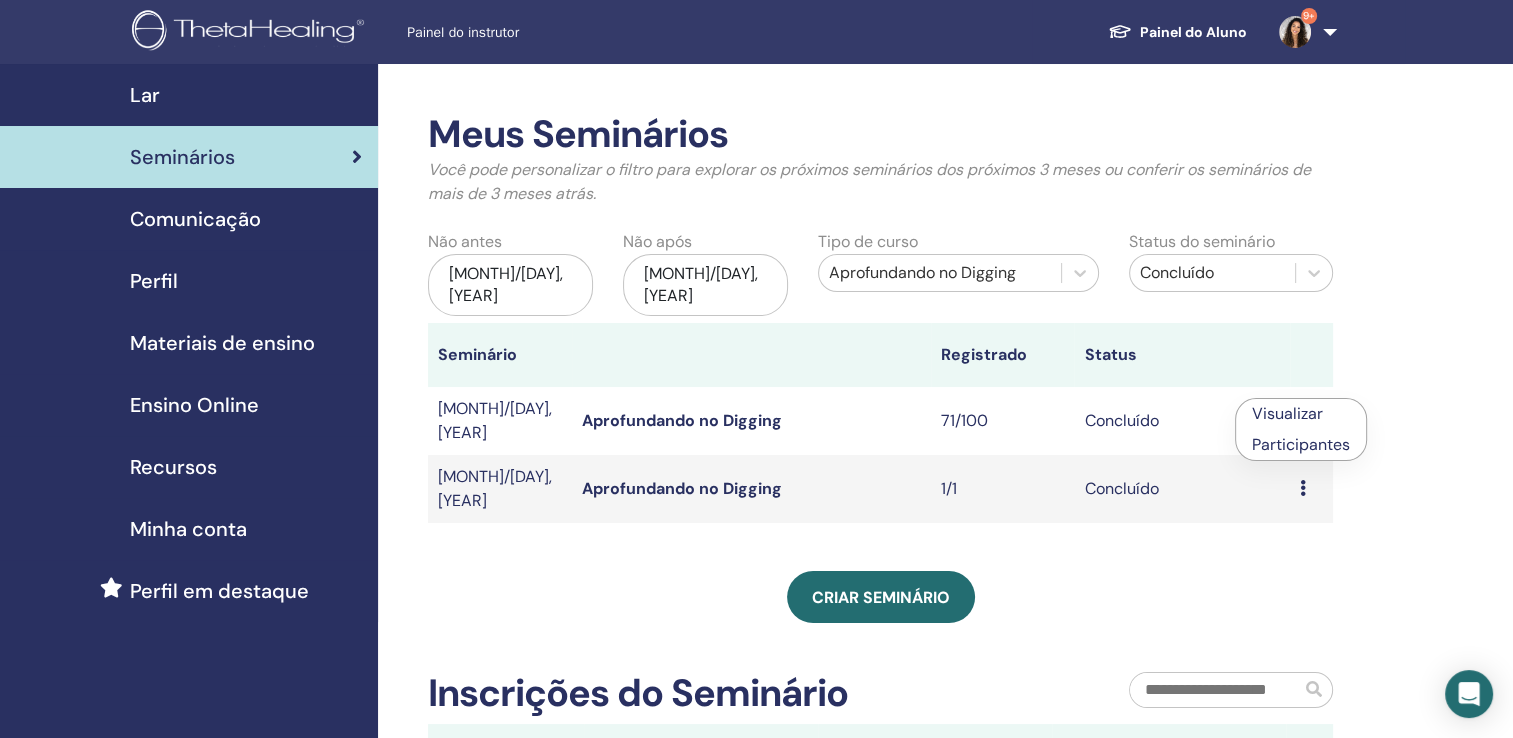 click on "Participantes" at bounding box center [1301, 444] 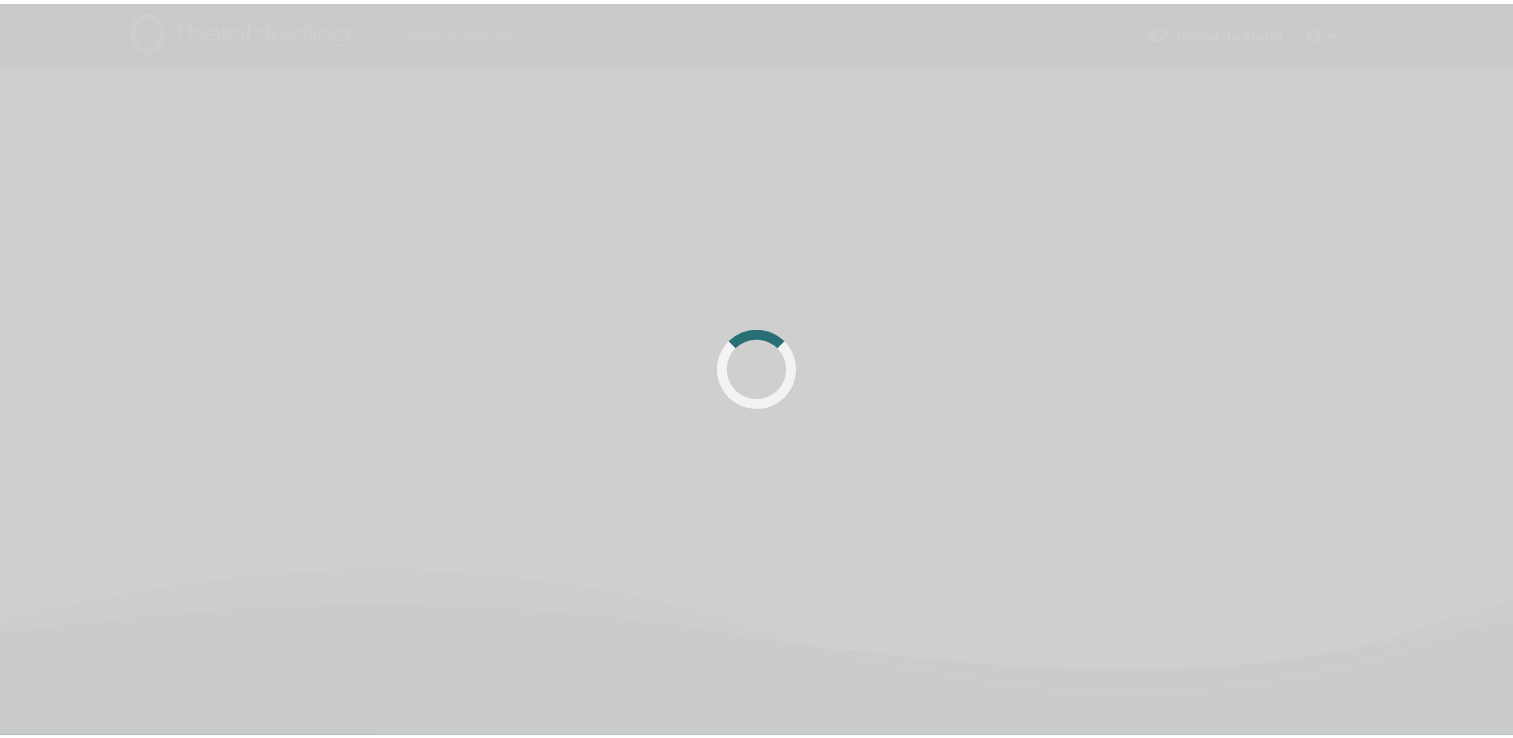scroll, scrollTop: 0, scrollLeft: 0, axis: both 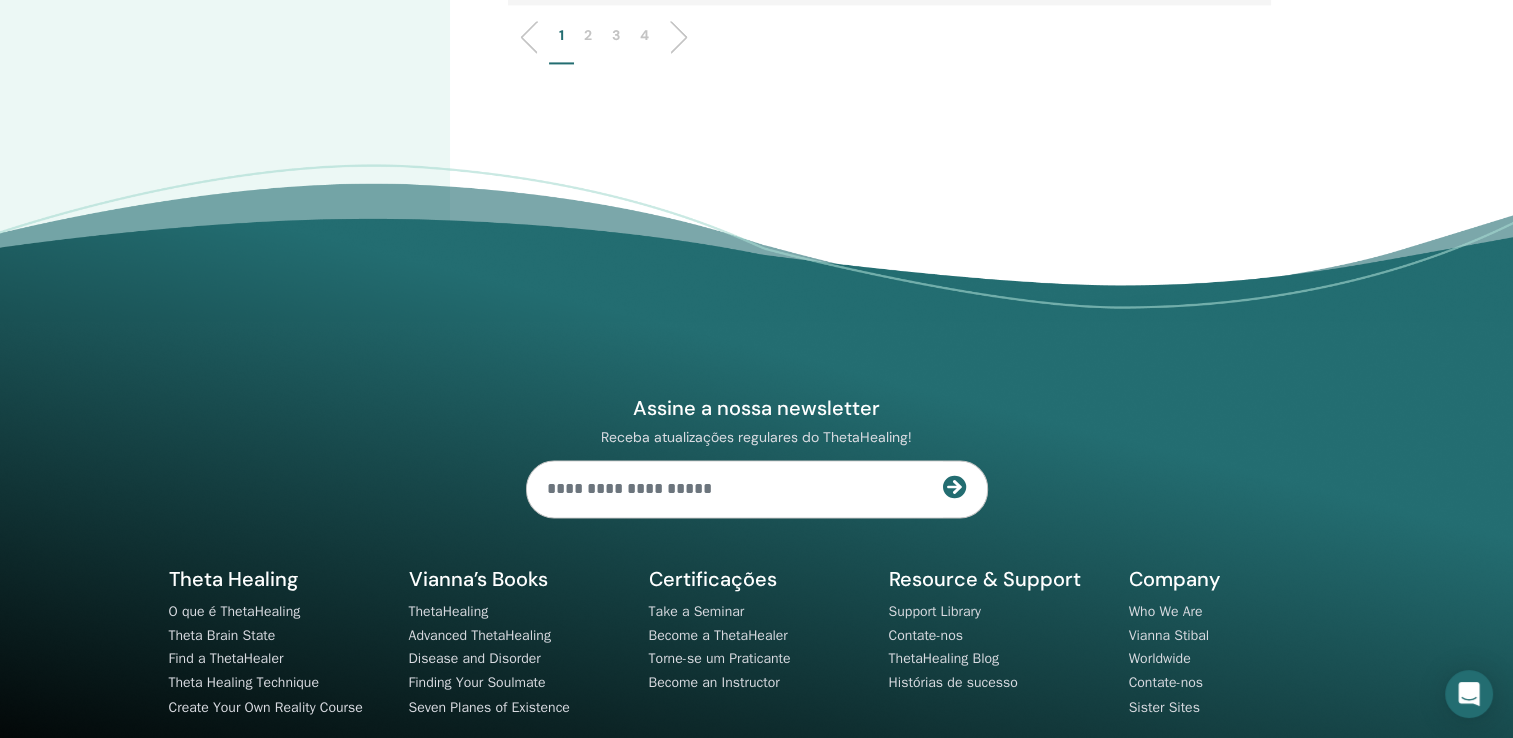 click on "2" at bounding box center (588, 35) 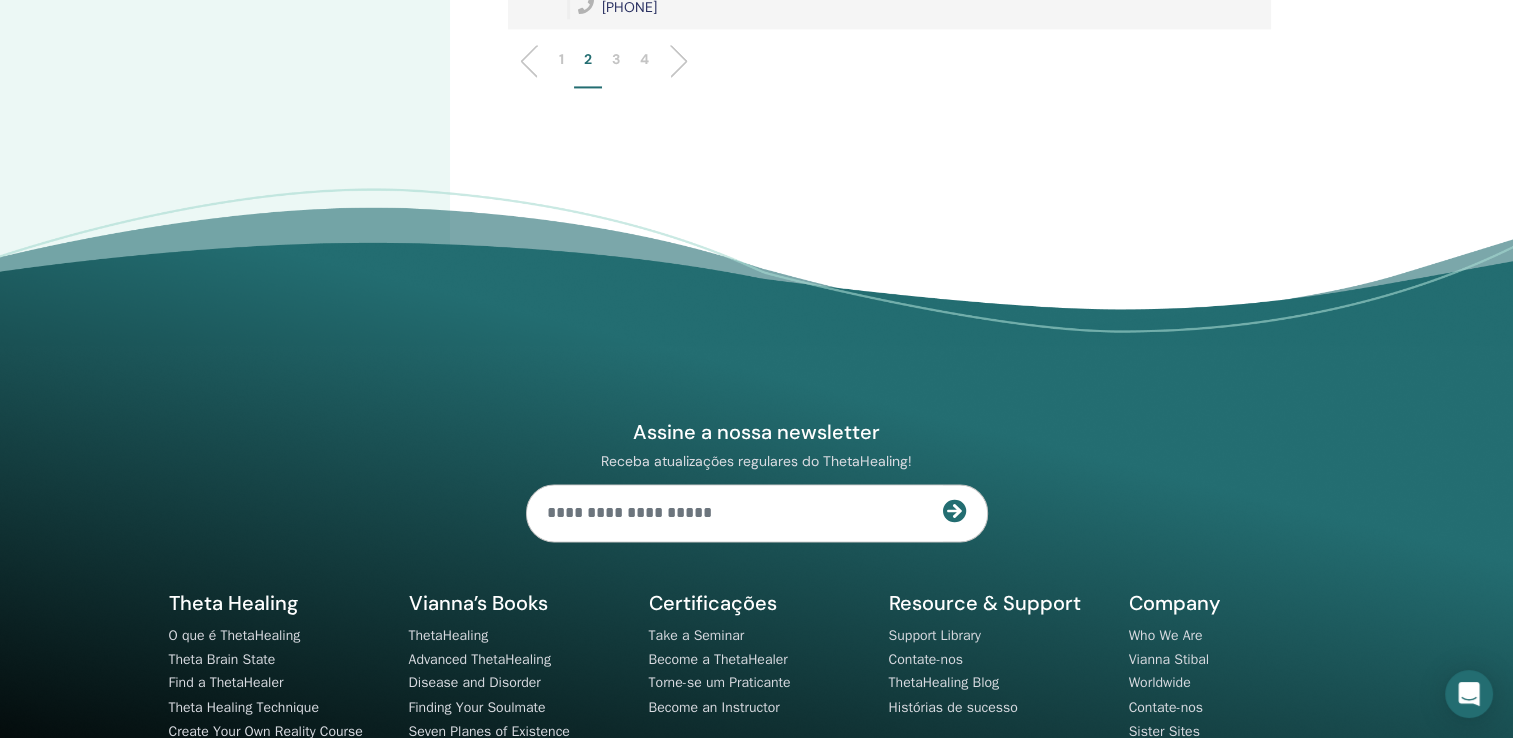click on "Concluído e Certificado" at bounding box center [1104, -30] 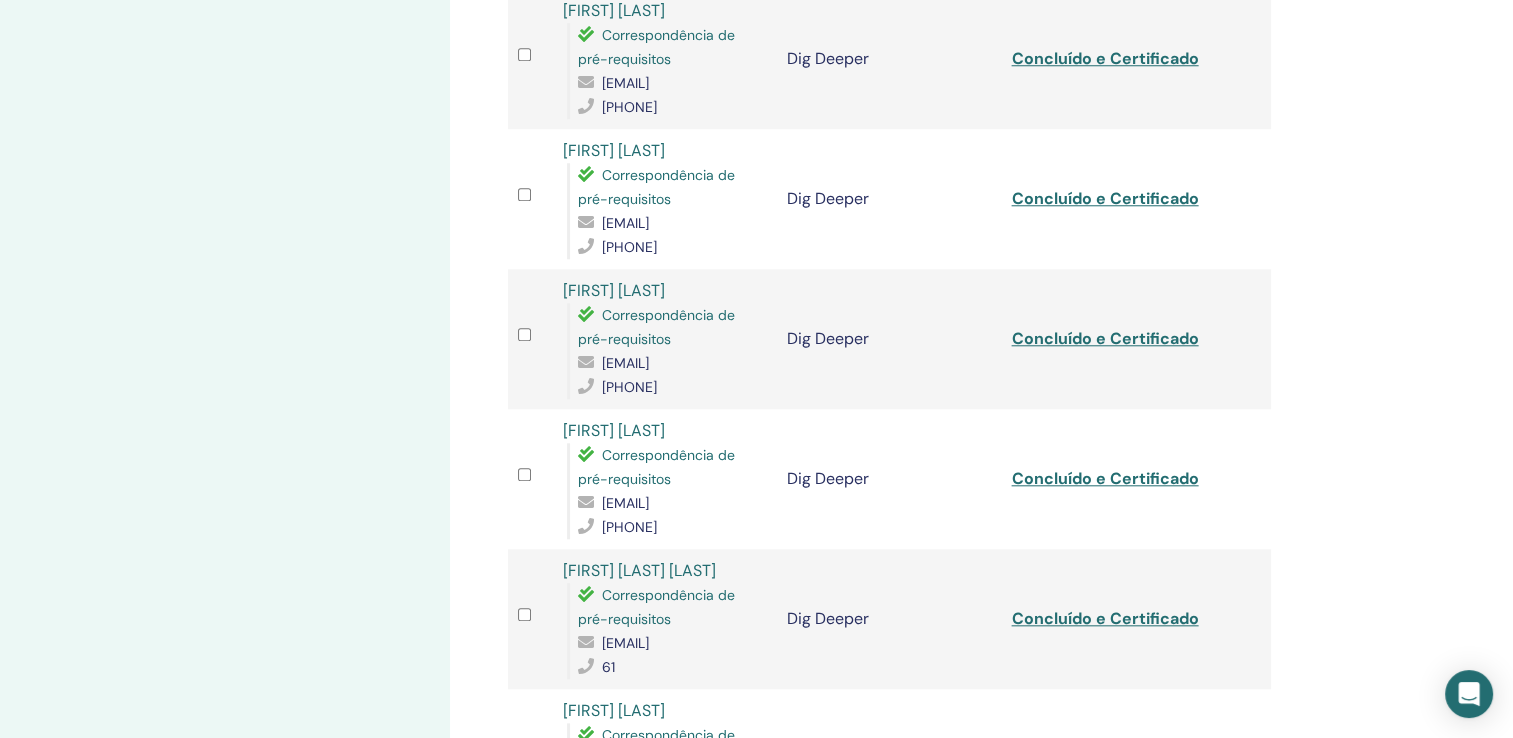 scroll, scrollTop: 1893, scrollLeft: 0, axis: vertical 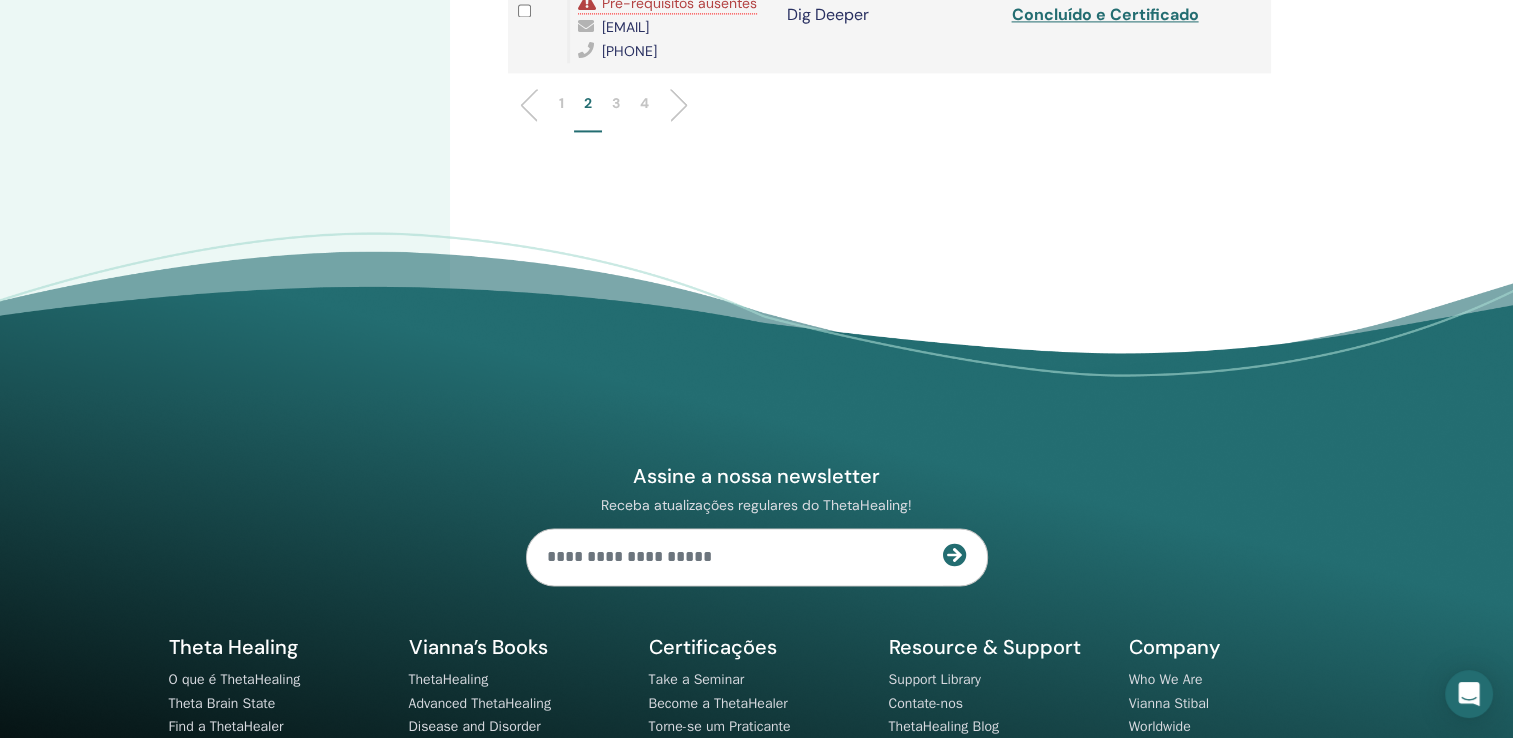 click on "3" at bounding box center [616, 103] 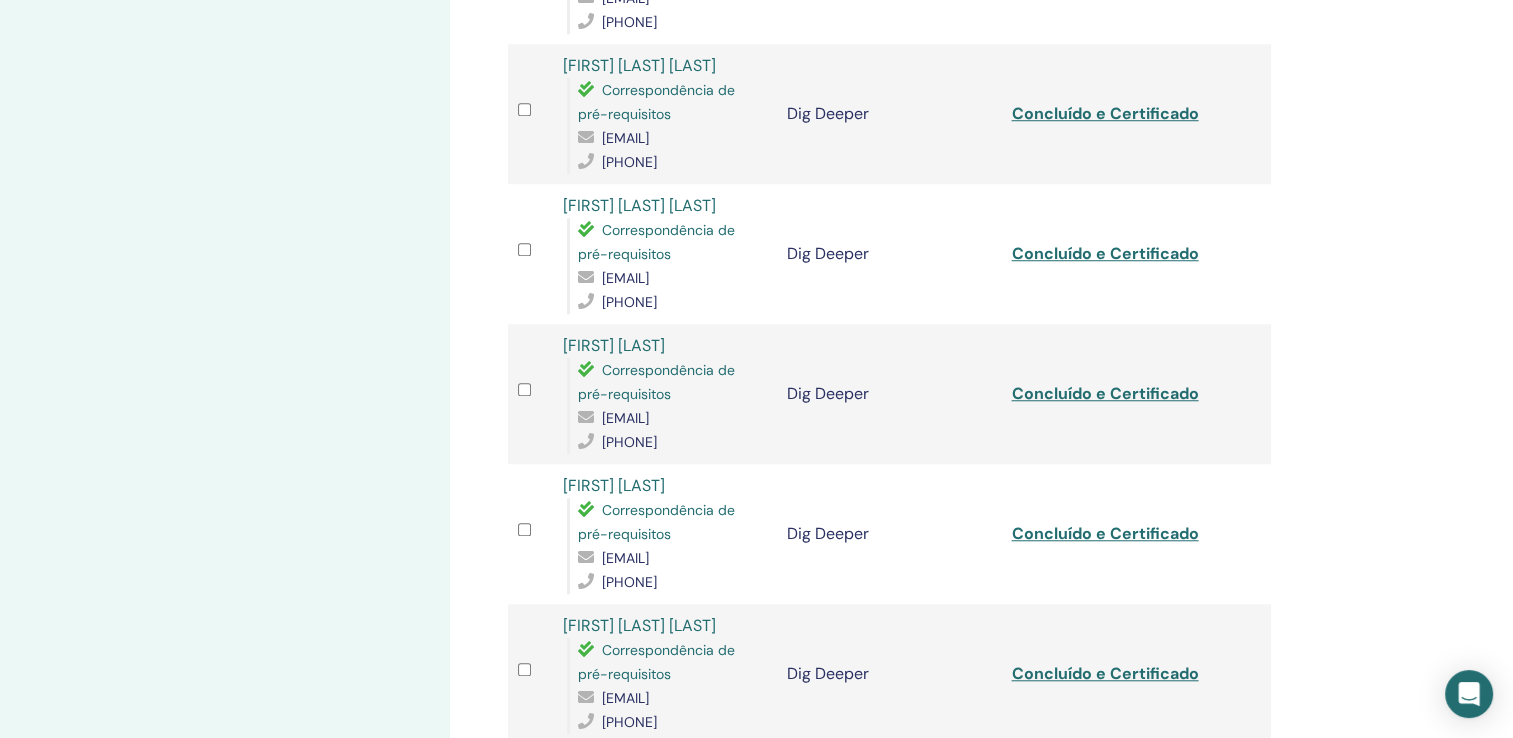 scroll, scrollTop: 1596, scrollLeft: 0, axis: vertical 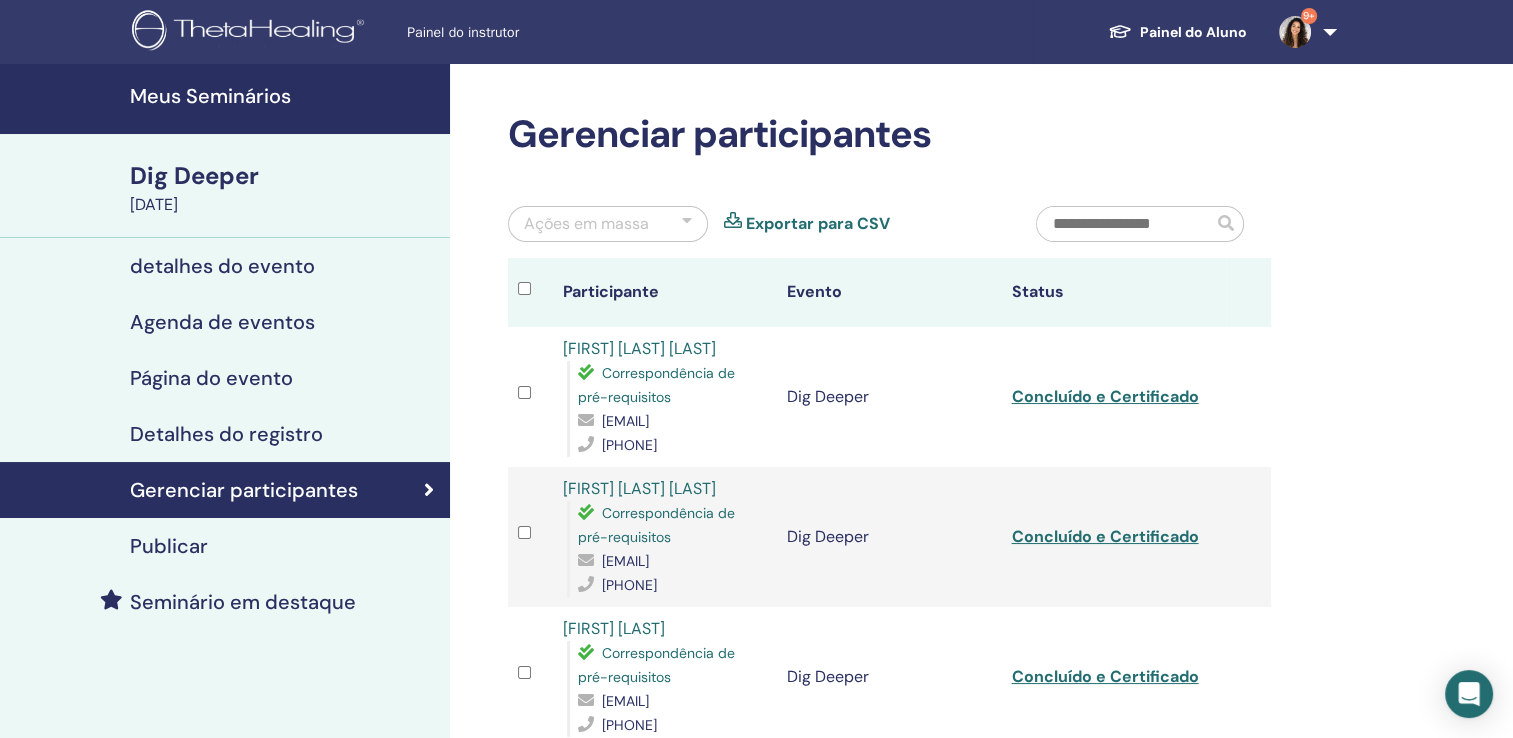 drag, startPoint x: 1520, startPoint y: 98, endPoint x: 1328, endPoint y: 74, distance: 193.49419 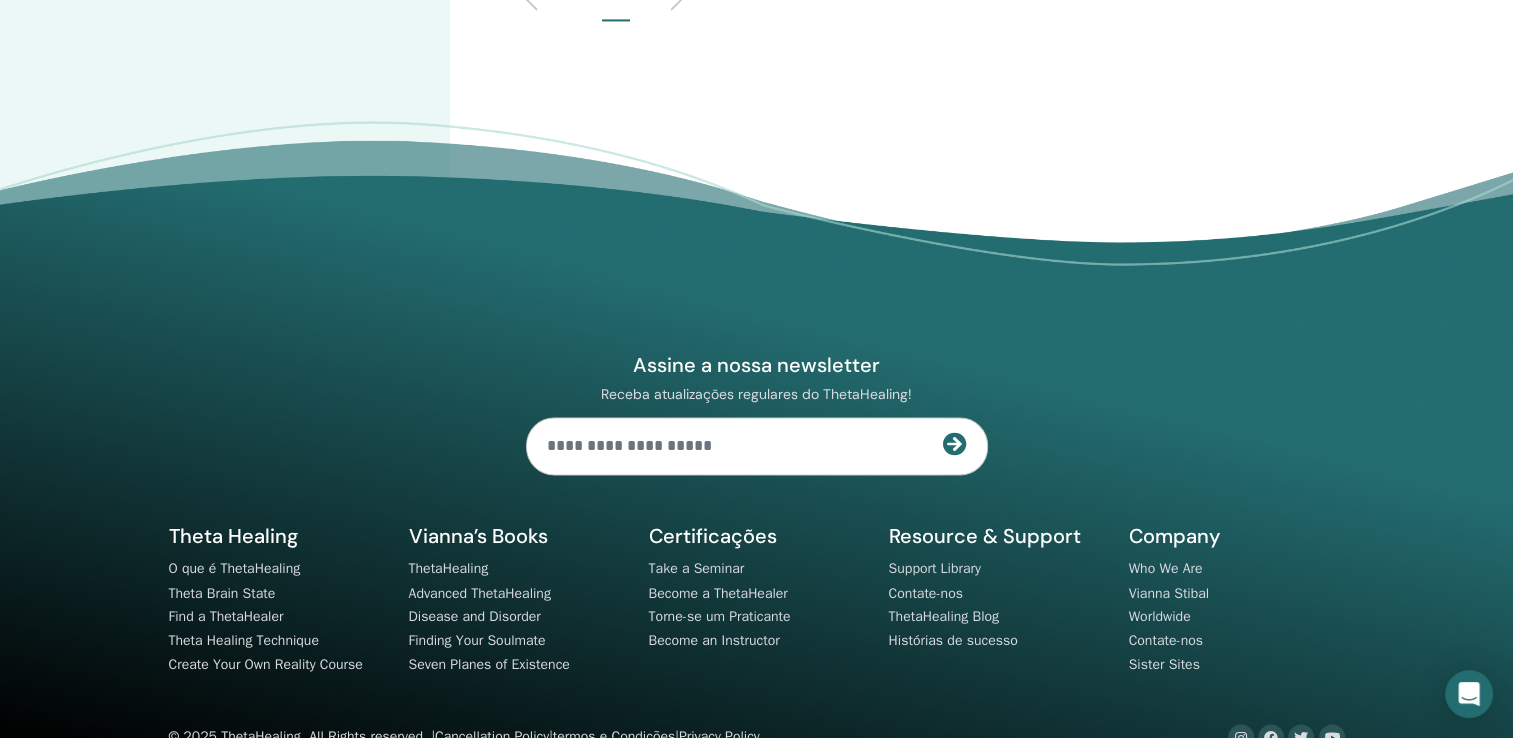 scroll, scrollTop: 3592, scrollLeft: 0, axis: vertical 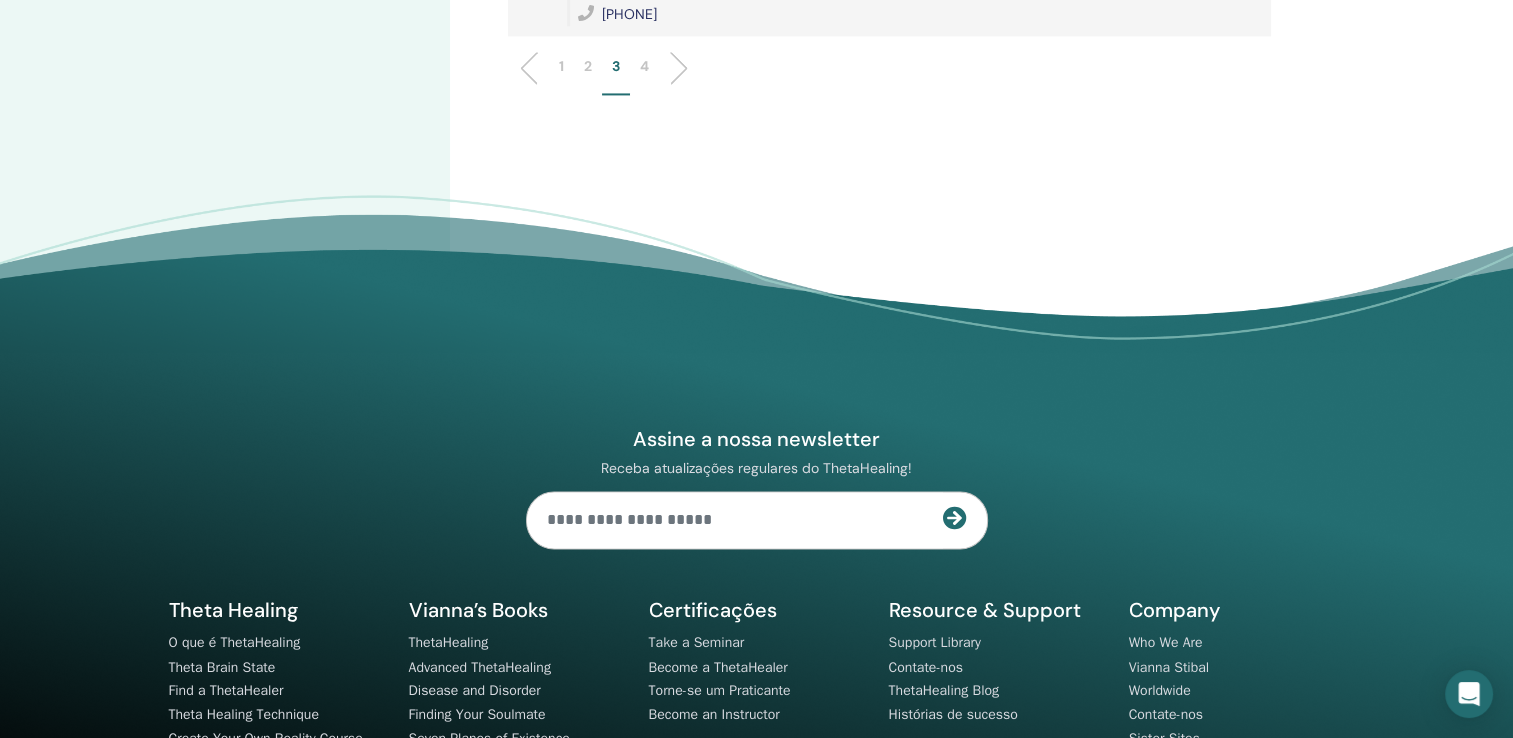 click on "4" at bounding box center (644, 66) 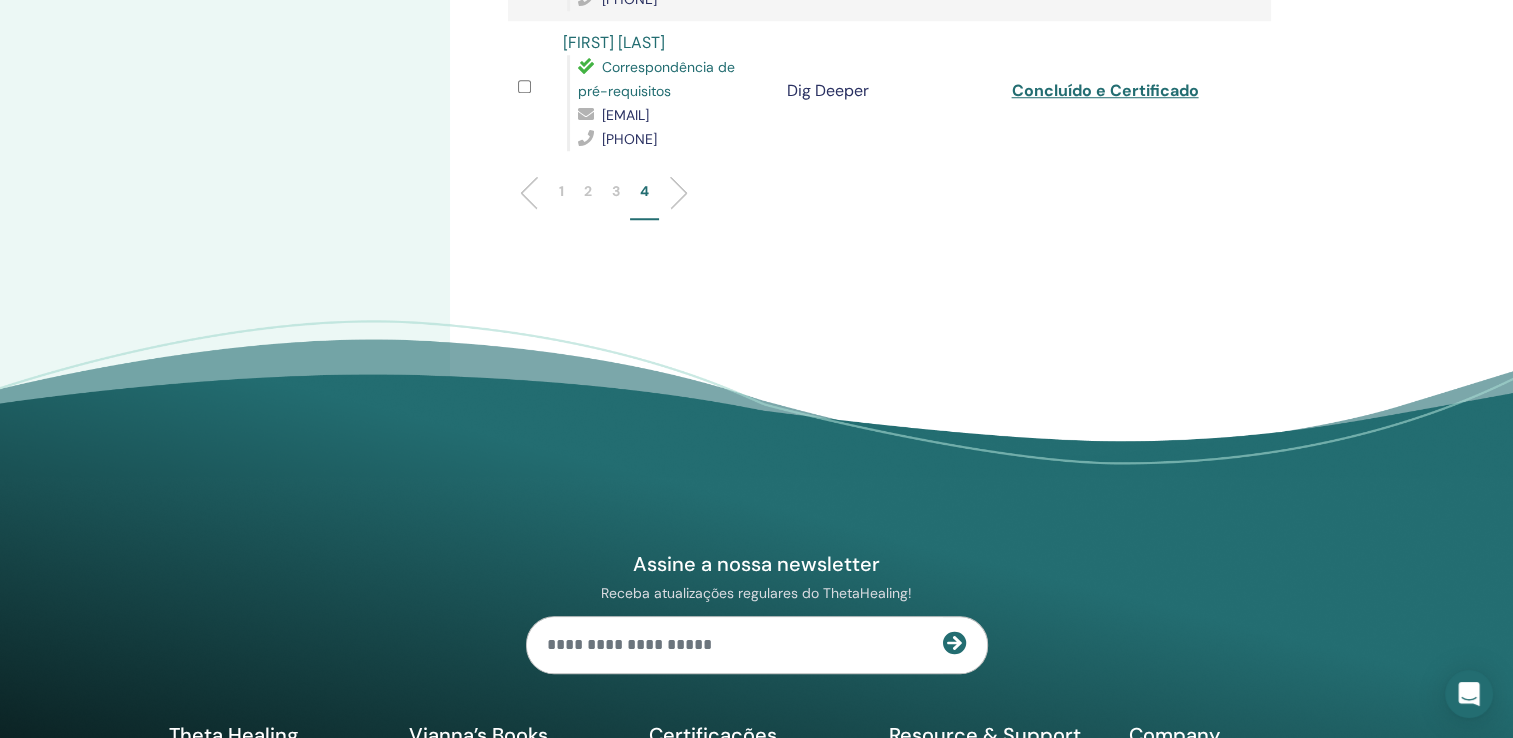 scroll, scrollTop: 1679, scrollLeft: 0, axis: vertical 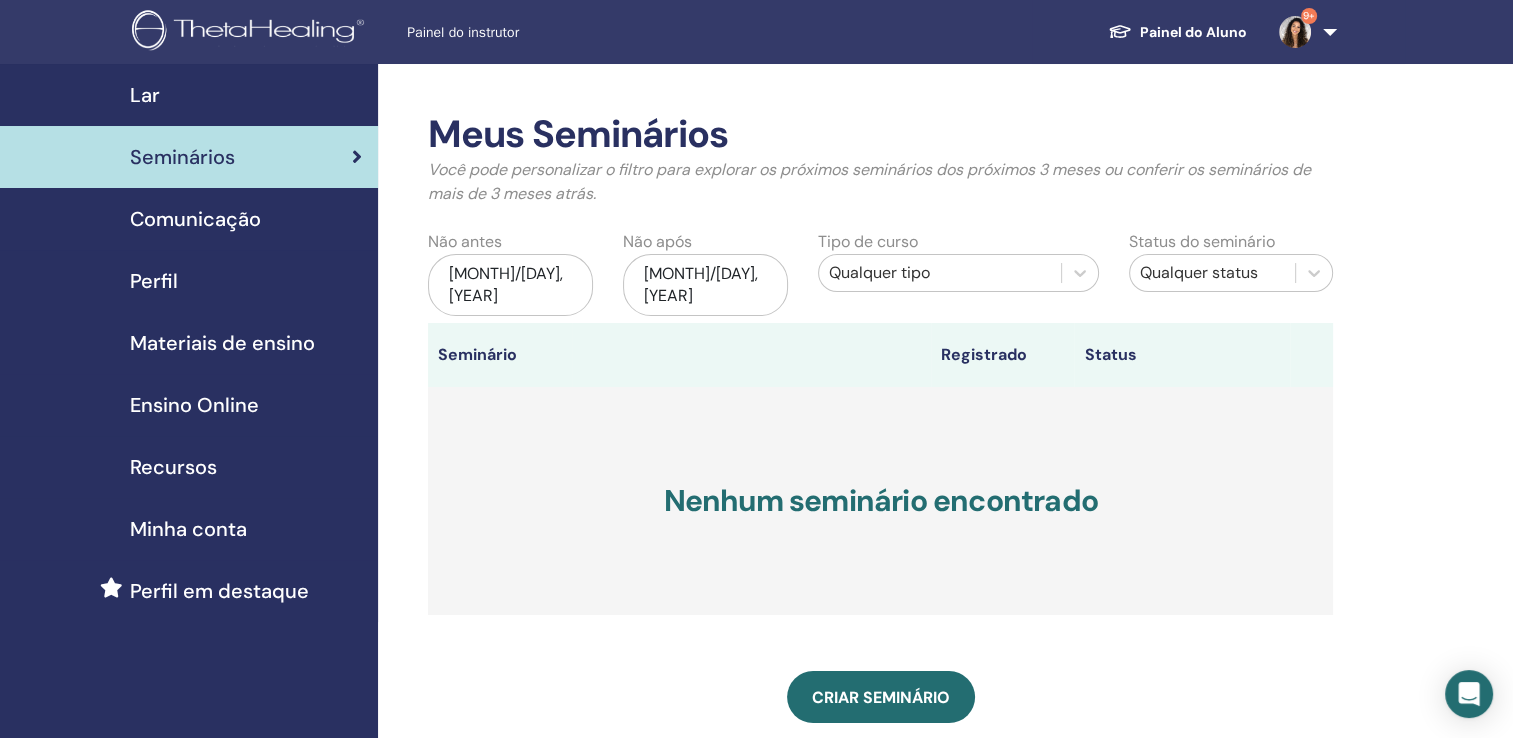 click on "[MONTH]/[DAY], [YEAR]" at bounding box center (510, 285) 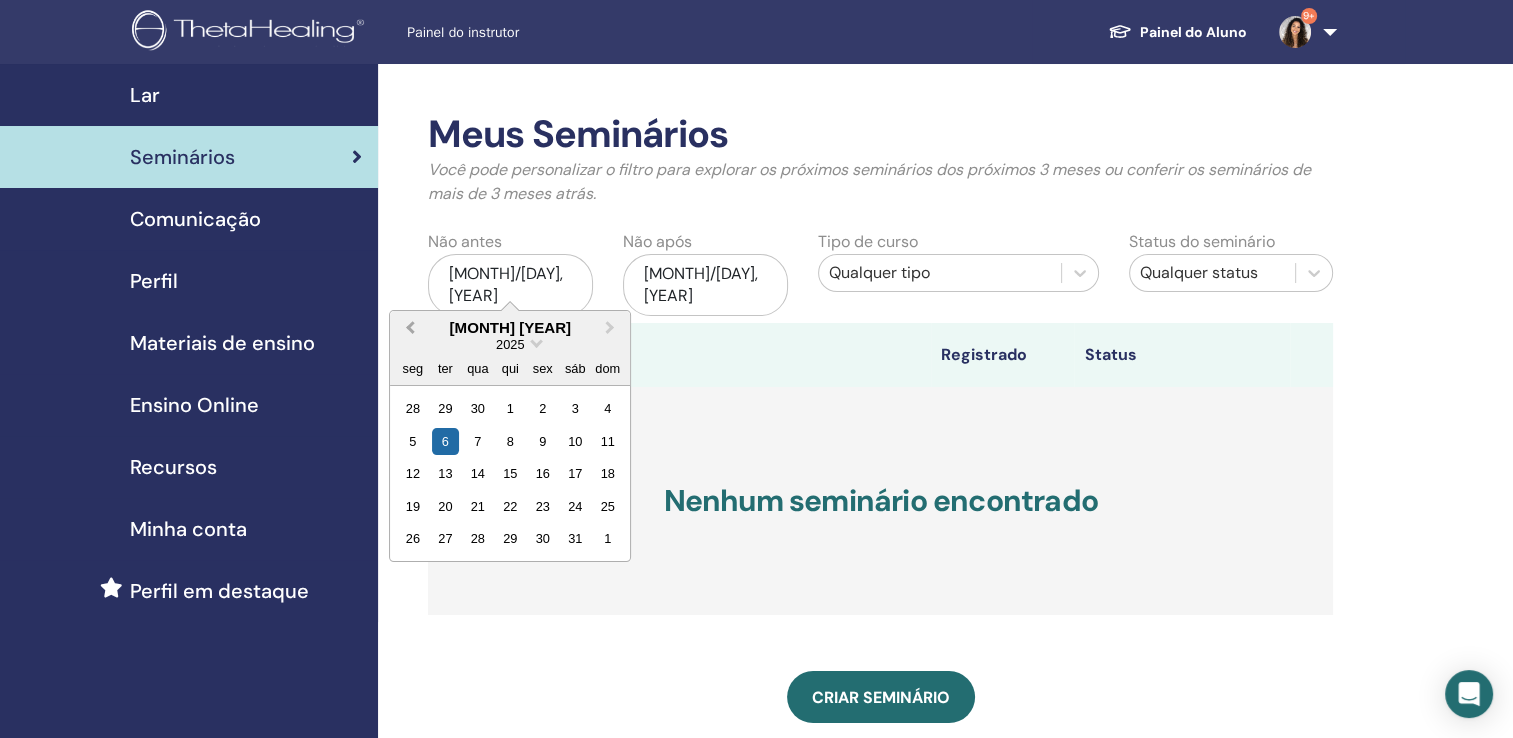 click on "Previous Month" at bounding box center [410, 327] 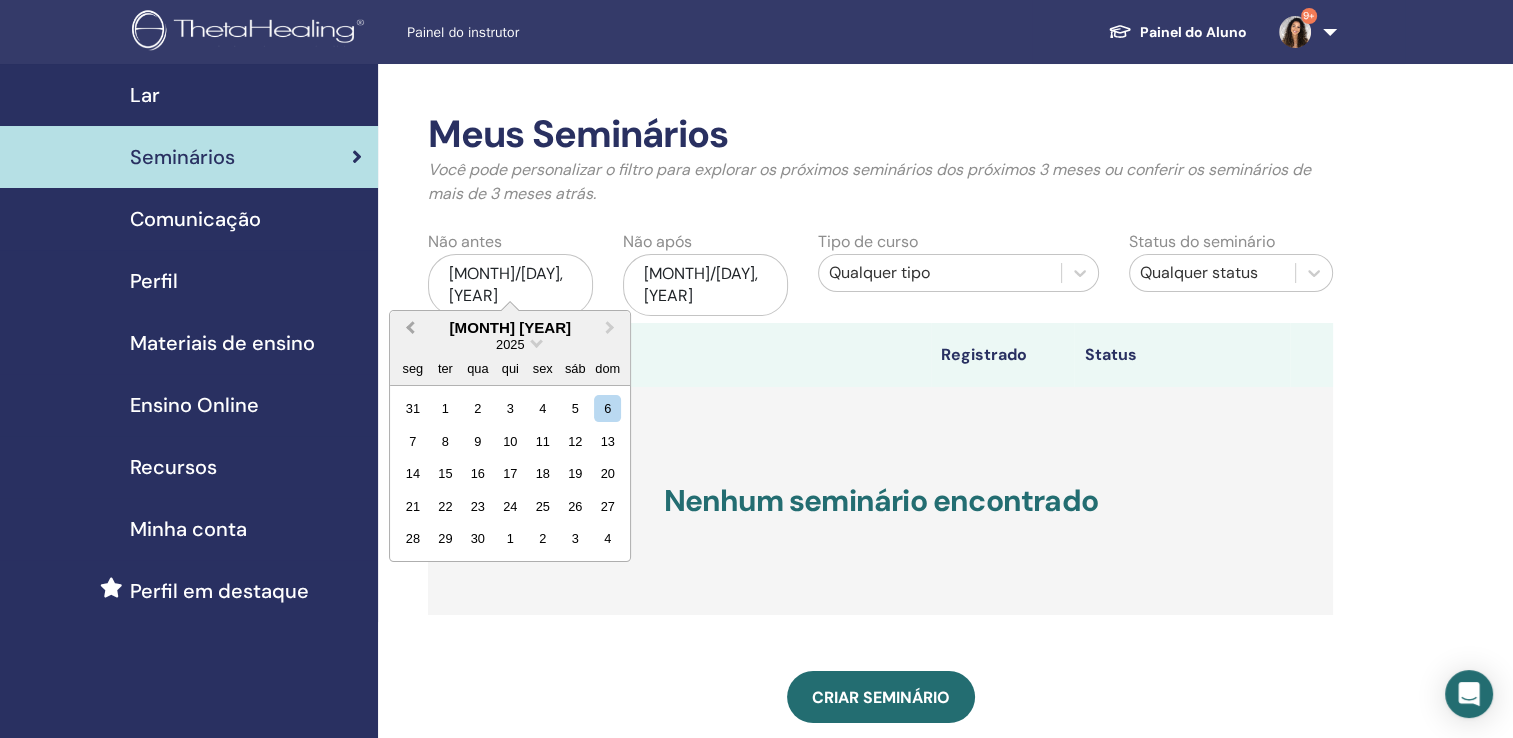 click on "Previous Month" at bounding box center [410, 327] 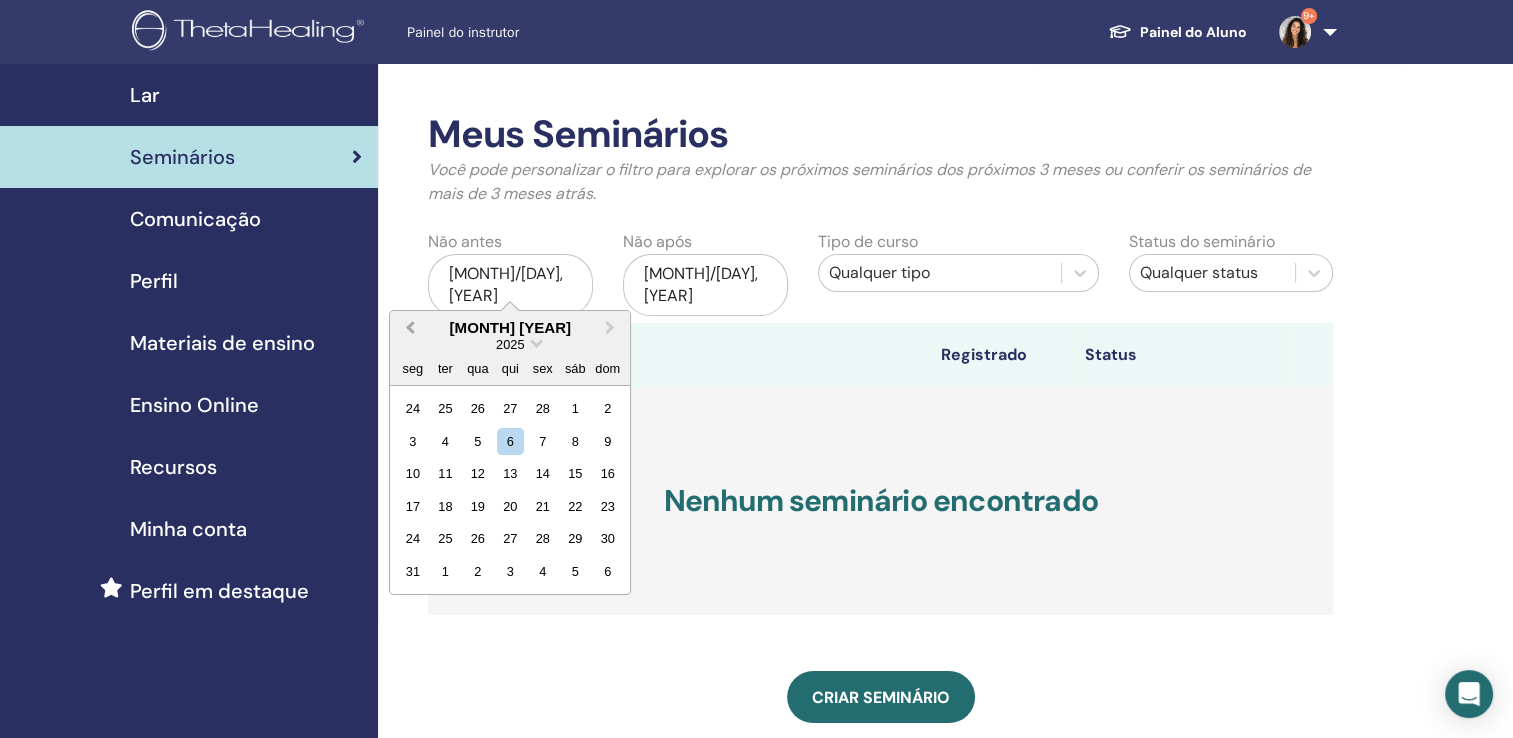 click on "Previous Month" at bounding box center [410, 327] 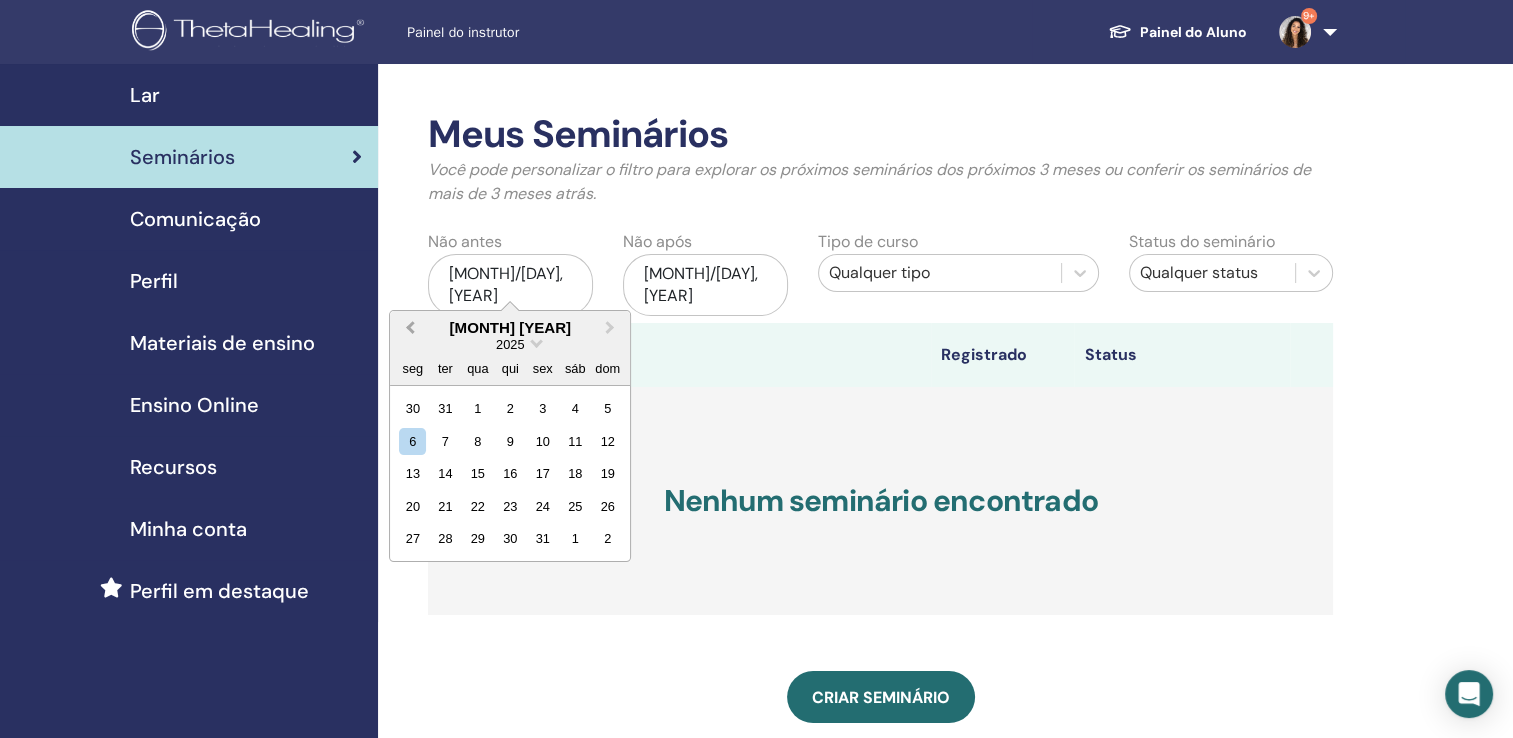 click on "Previous Month" at bounding box center (410, 327) 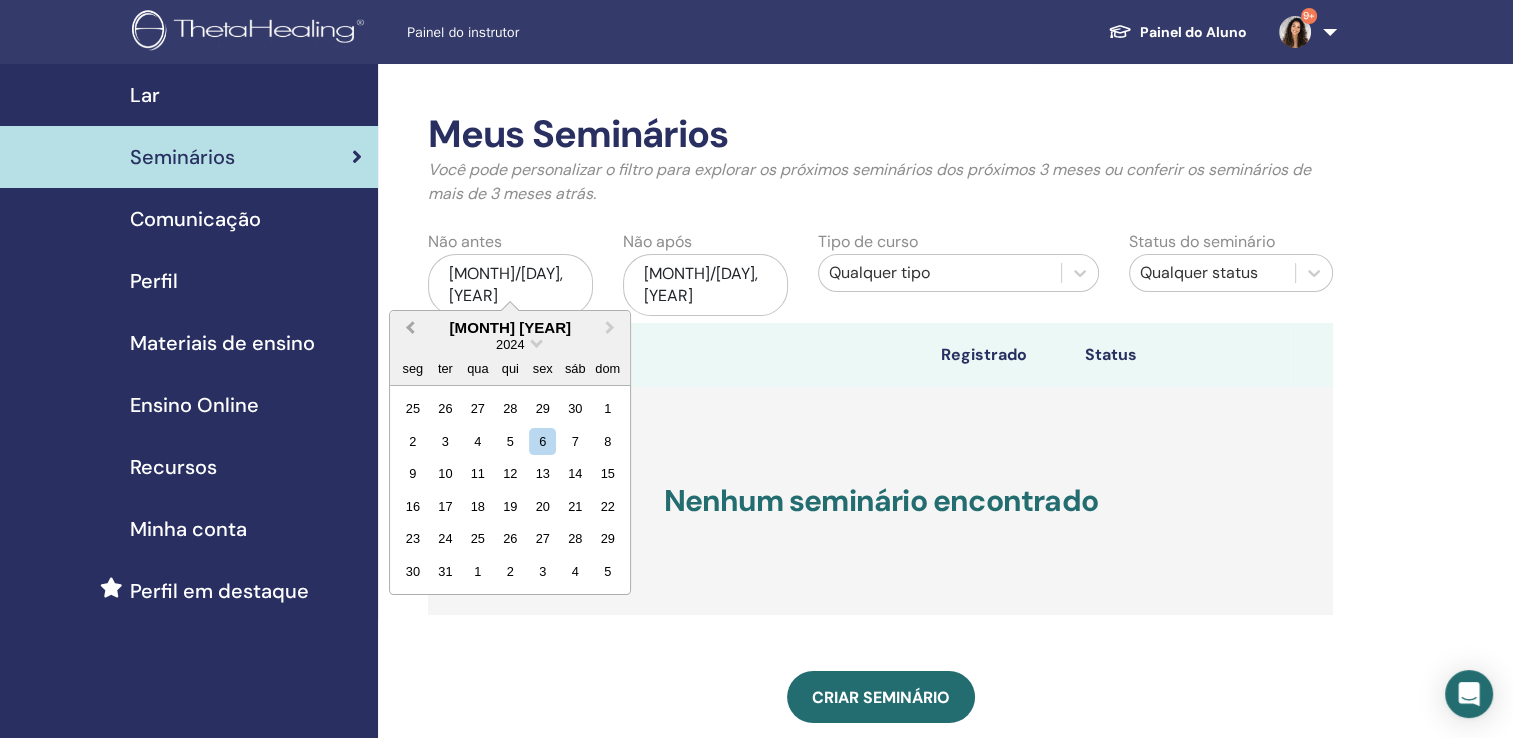 click on "Previous Month" at bounding box center (410, 327) 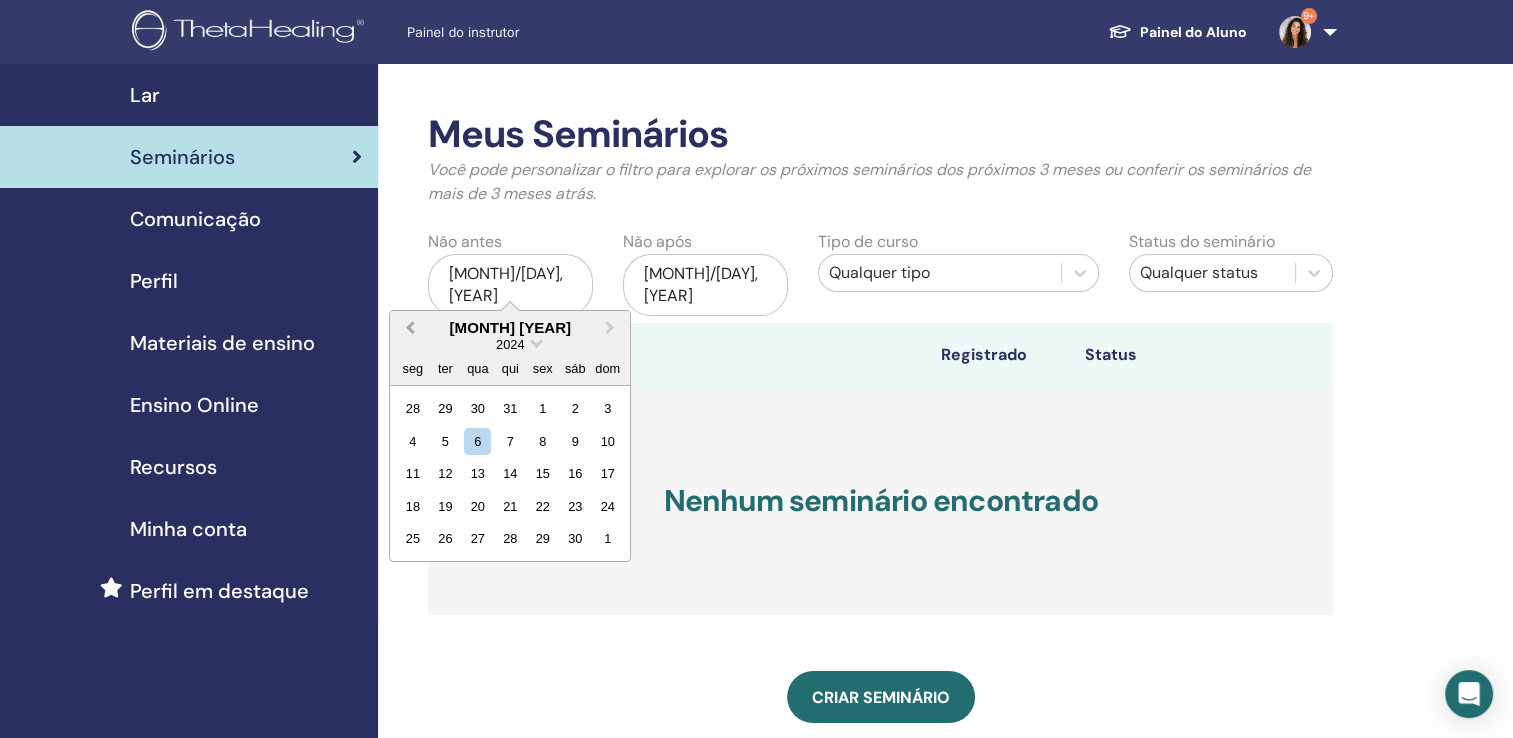 click on "Previous Month" at bounding box center (410, 327) 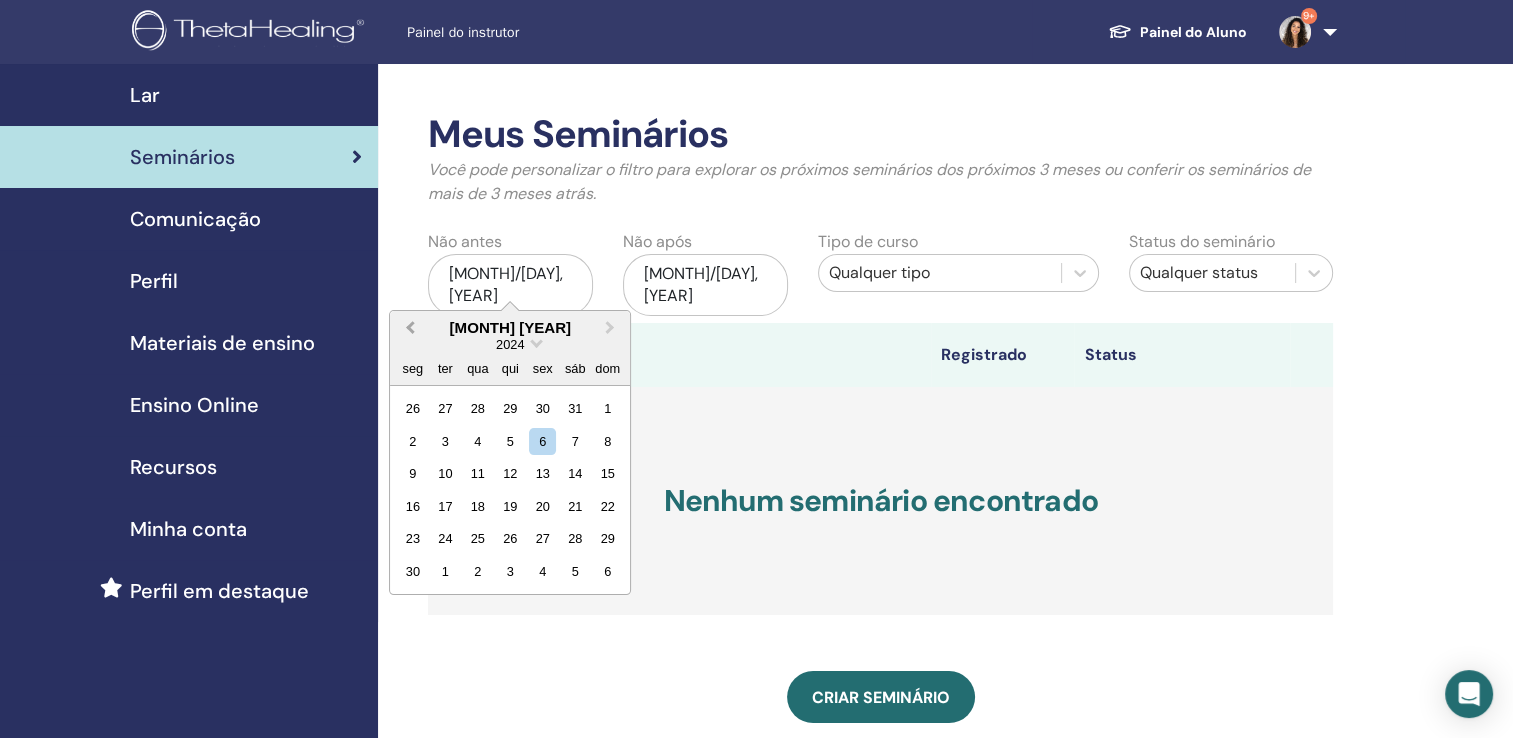 click on "Previous Month" at bounding box center (410, 327) 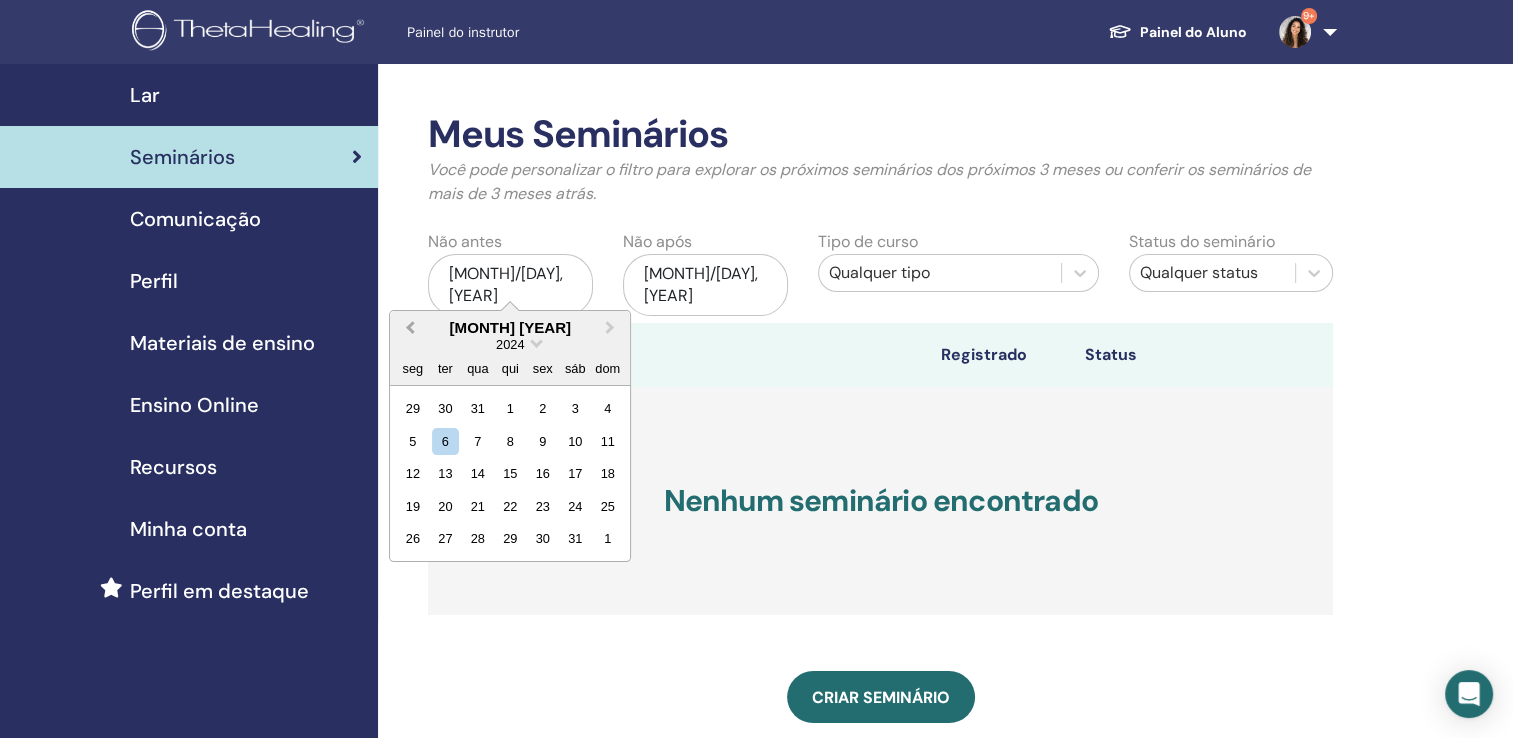click on "Previous Month" at bounding box center [410, 327] 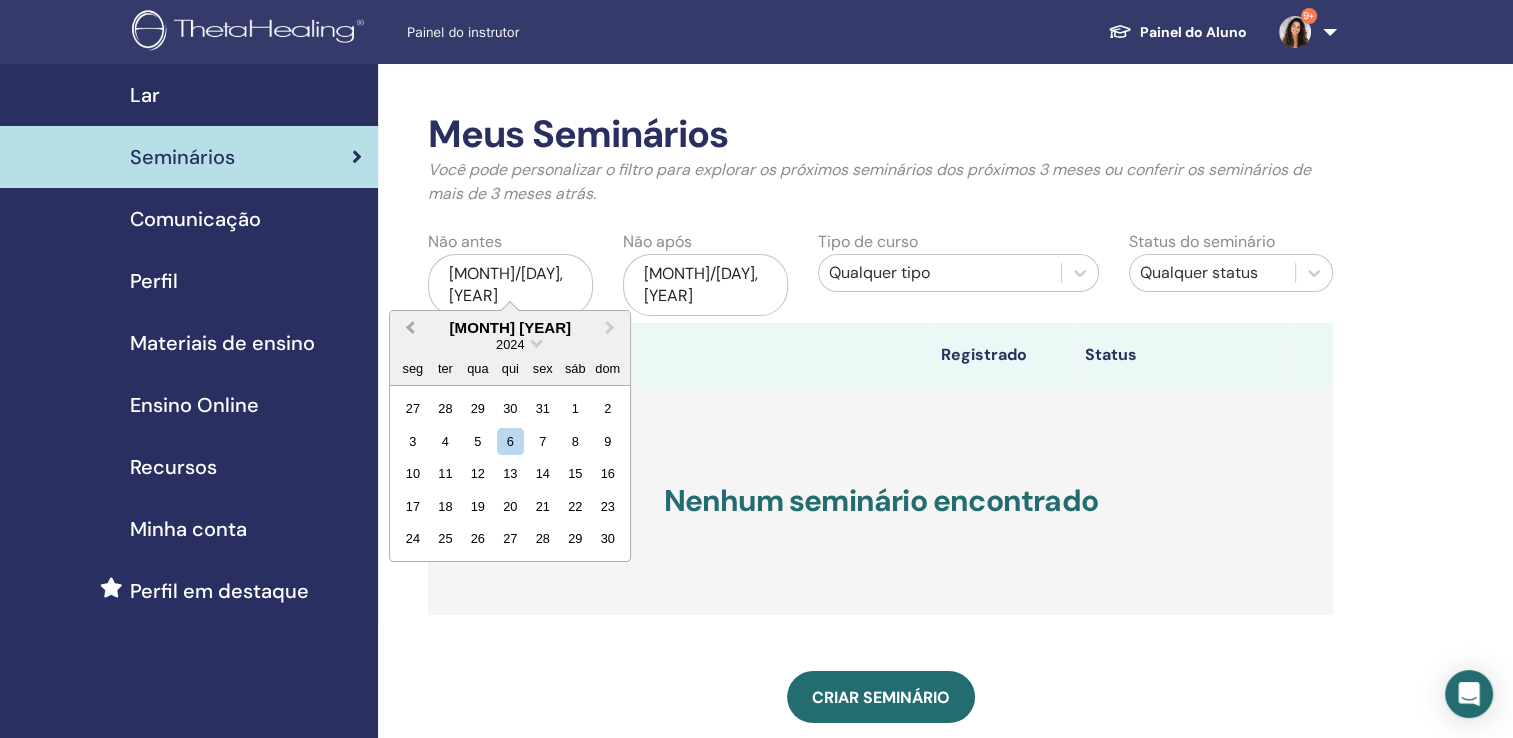 click on "Previous Month" at bounding box center [410, 327] 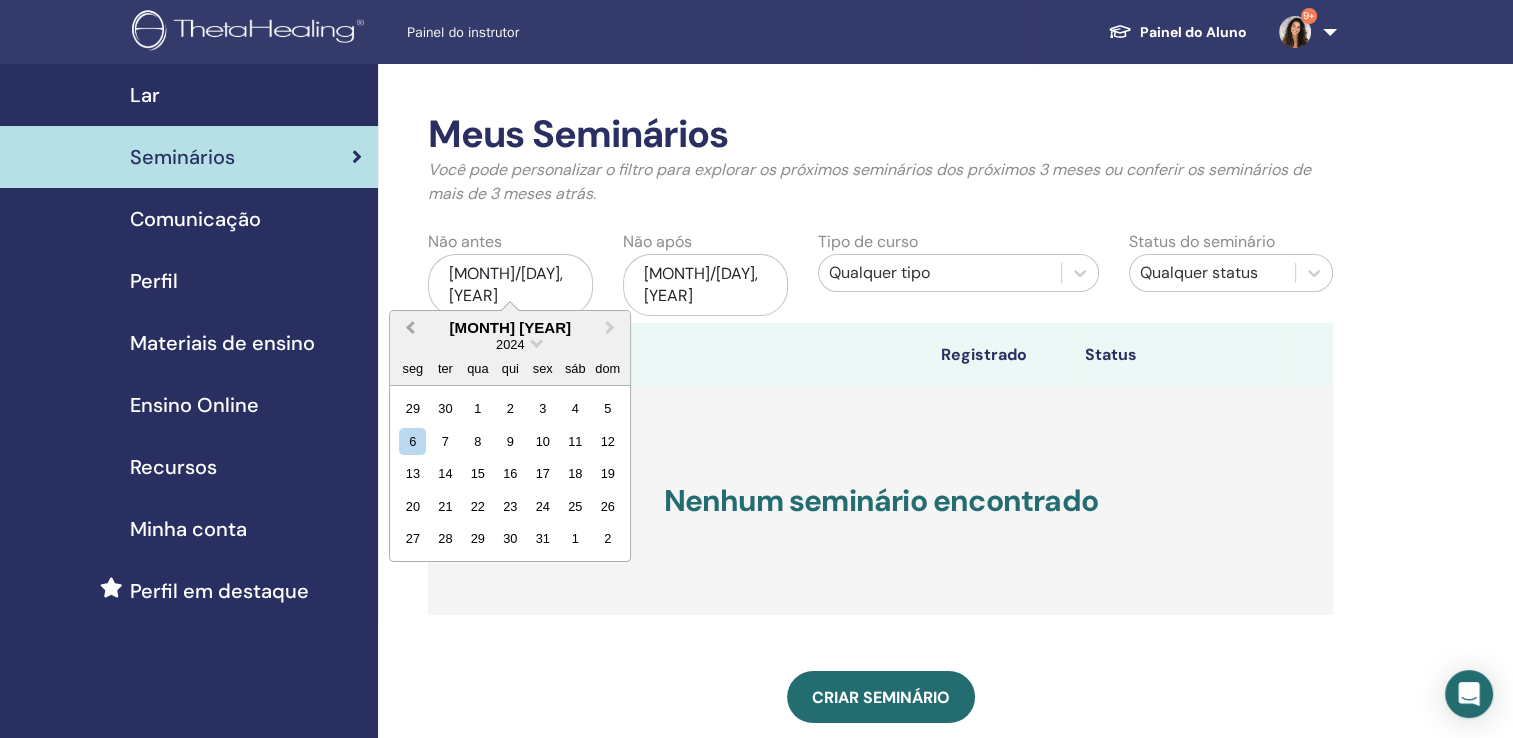 click on "Previous Month" at bounding box center [410, 327] 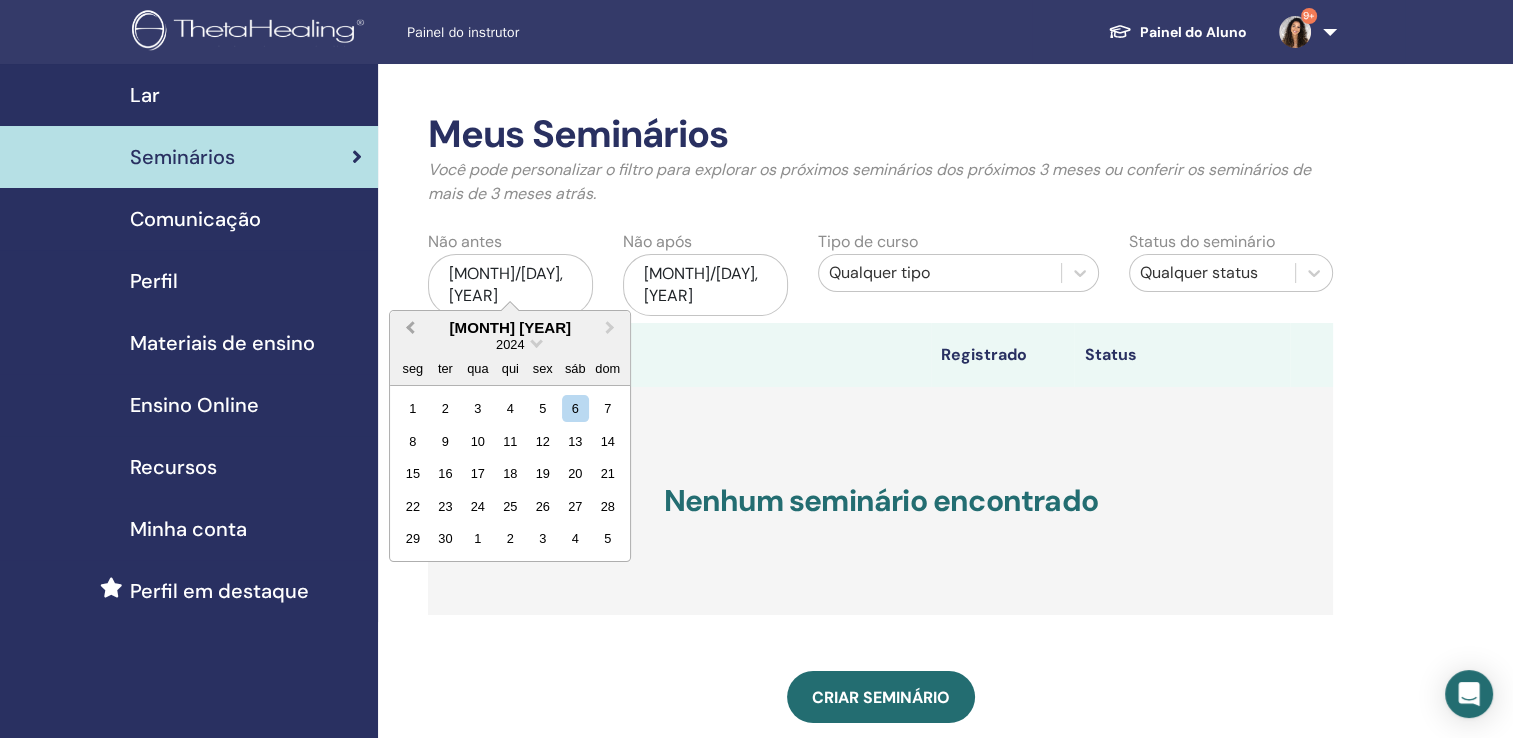 click on "Previous Month" at bounding box center [410, 327] 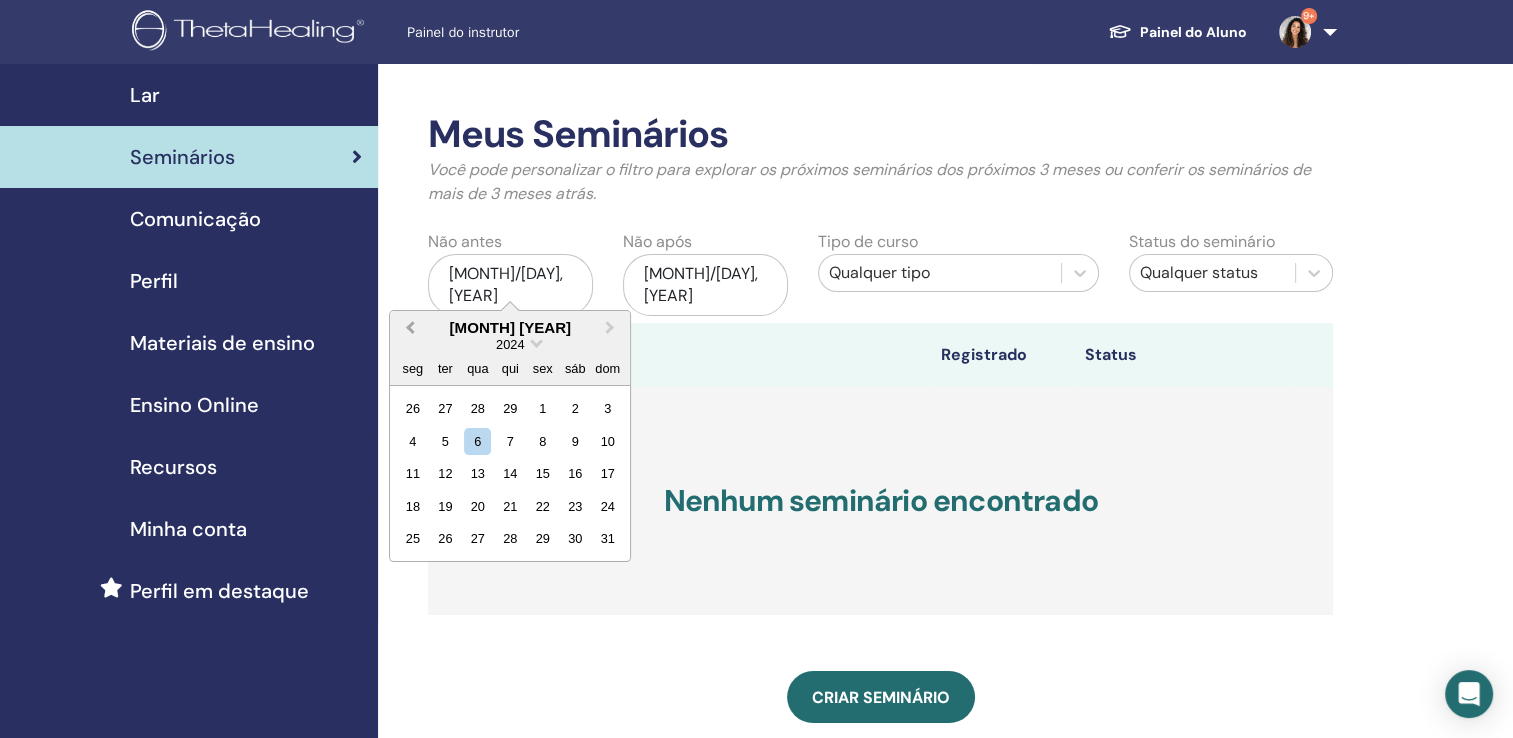 click on "Previous Month" at bounding box center [410, 327] 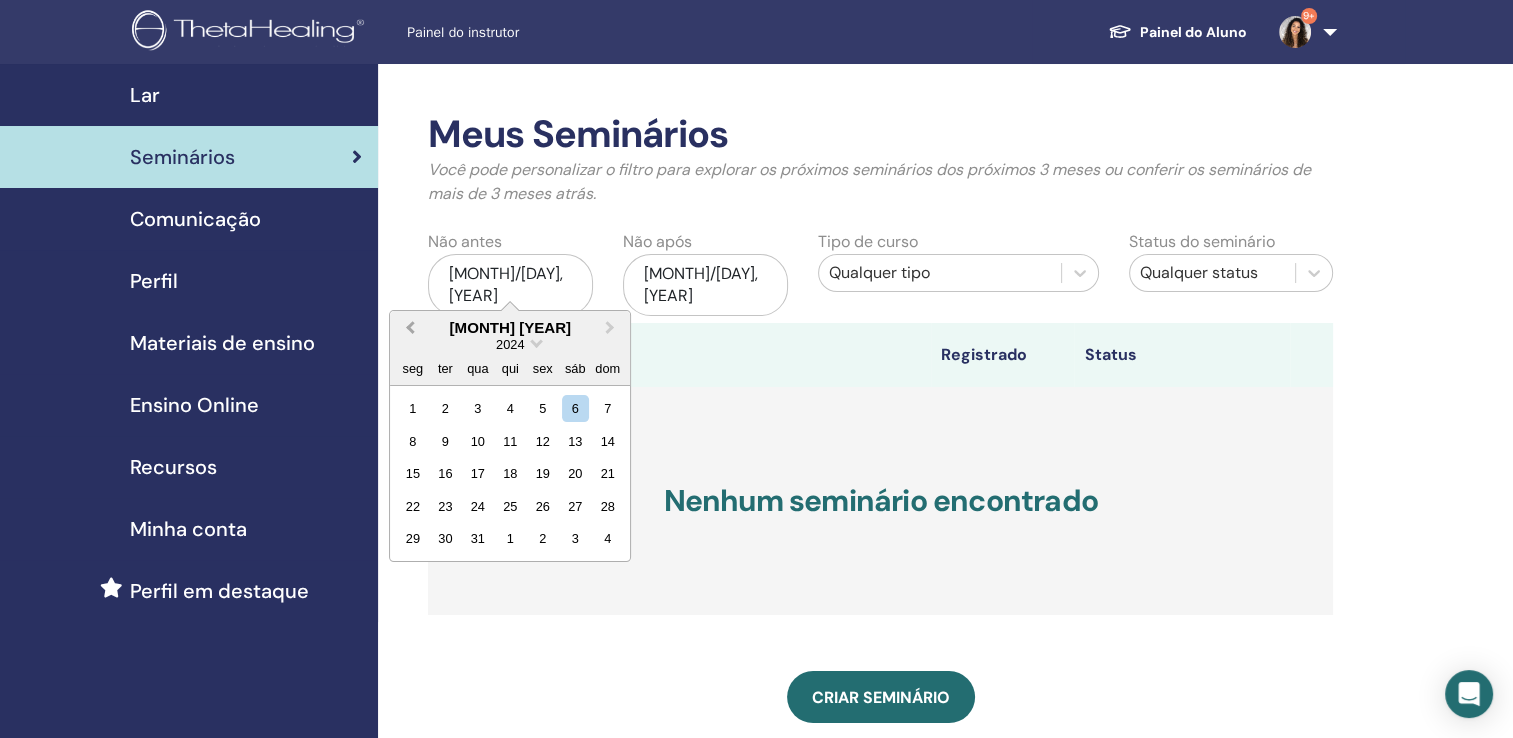 click on "Previous Month" at bounding box center [410, 327] 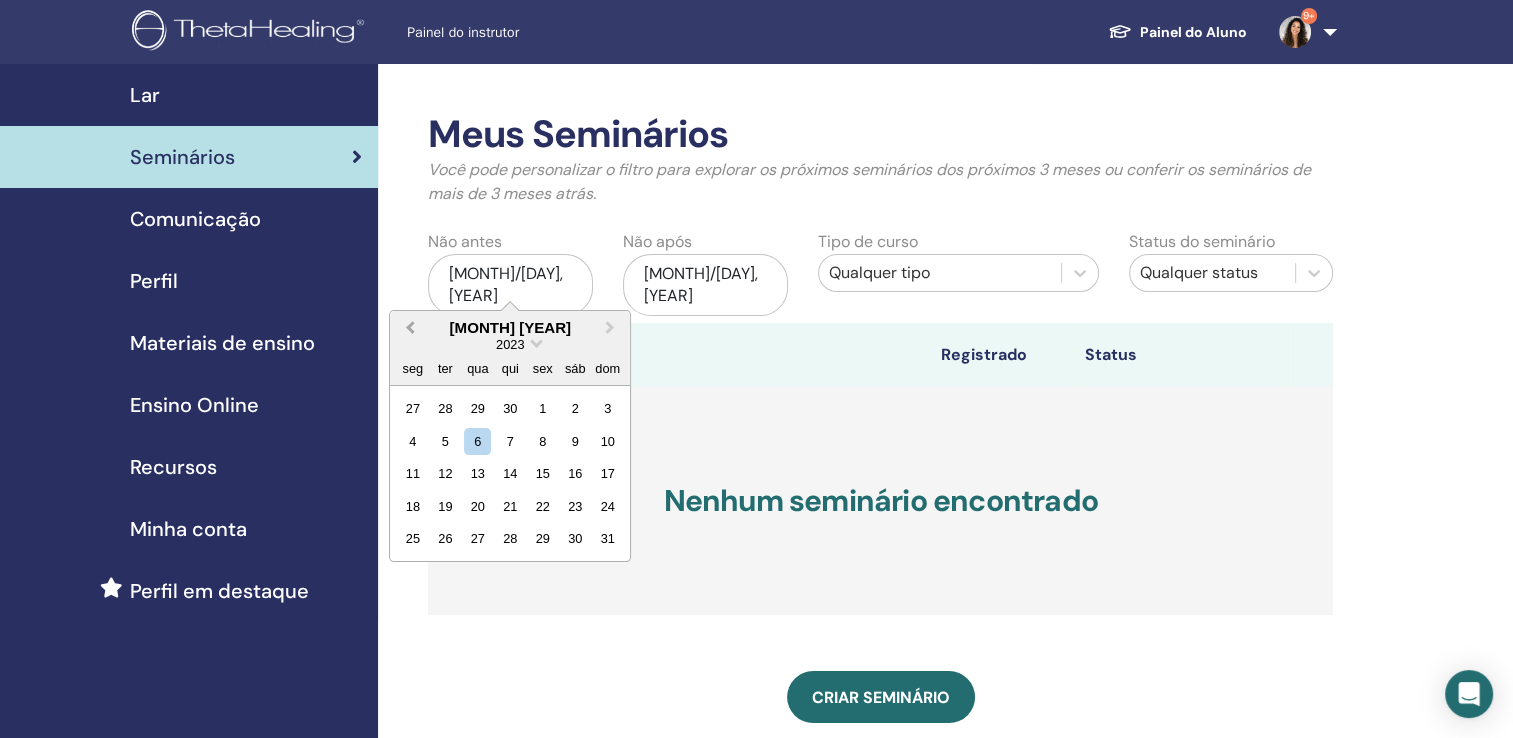 click on "Previous Month" at bounding box center (410, 327) 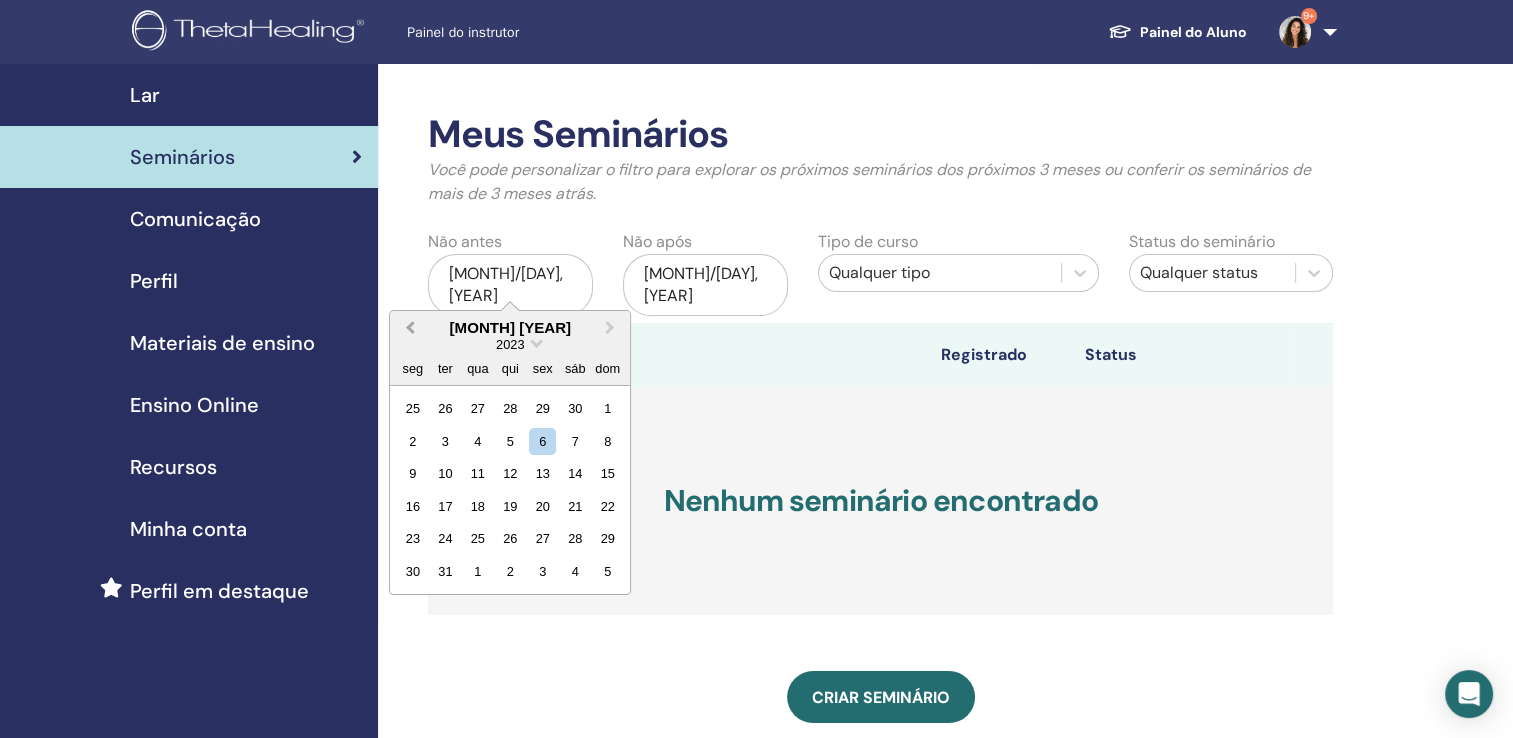 click on "Previous Month" at bounding box center (410, 327) 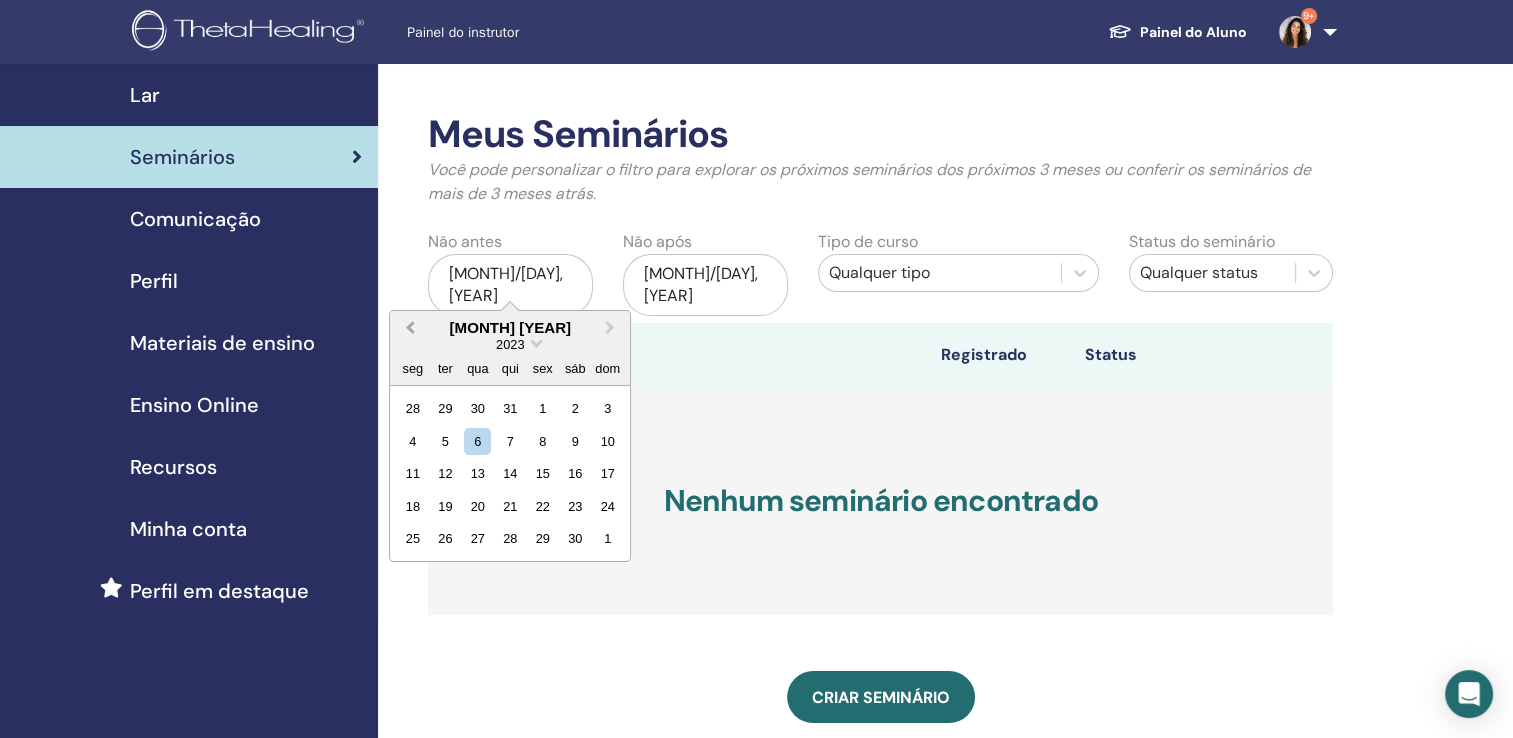 click on "Previous Month" at bounding box center [410, 327] 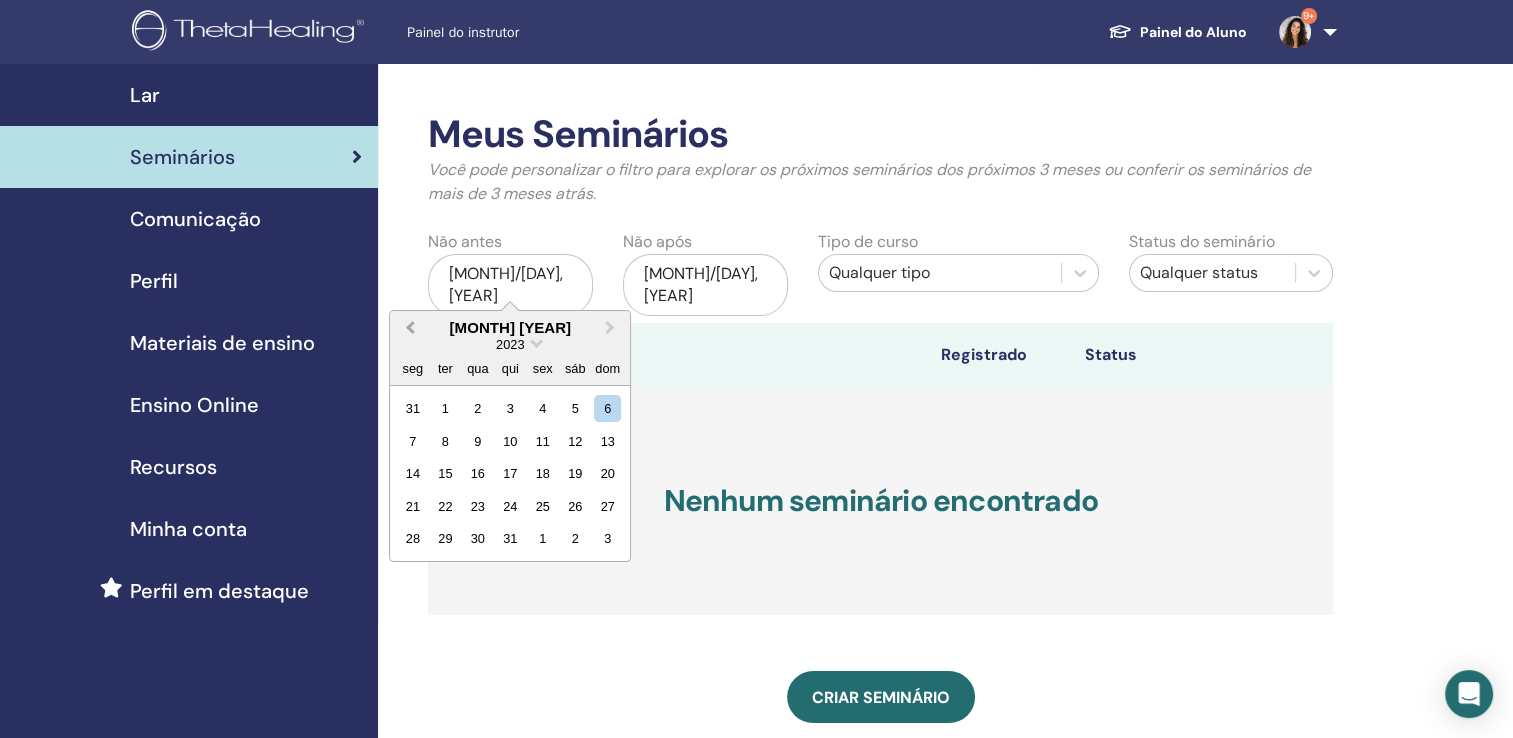 click on "Previous Month" at bounding box center (410, 327) 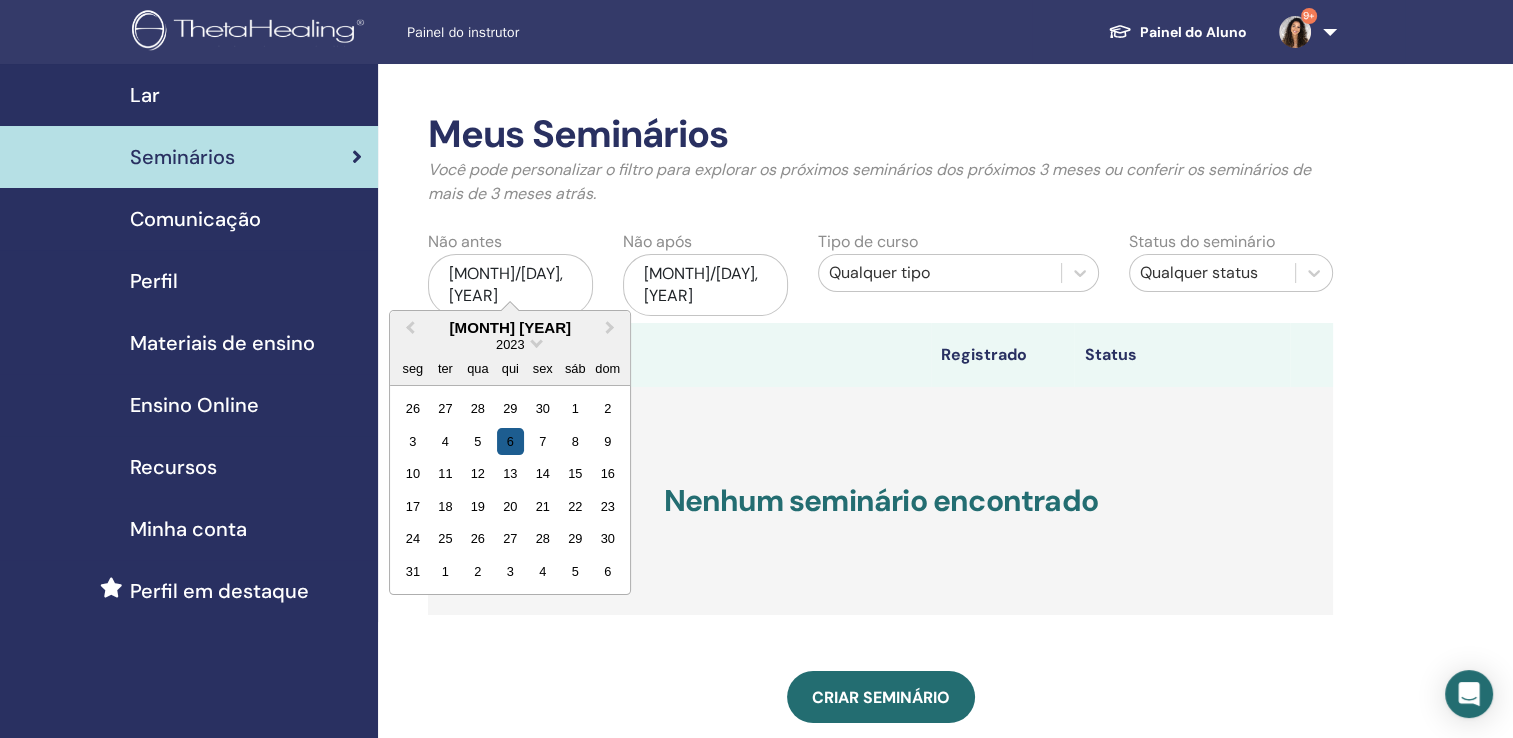 click on "6" at bounding box center (510, 441) 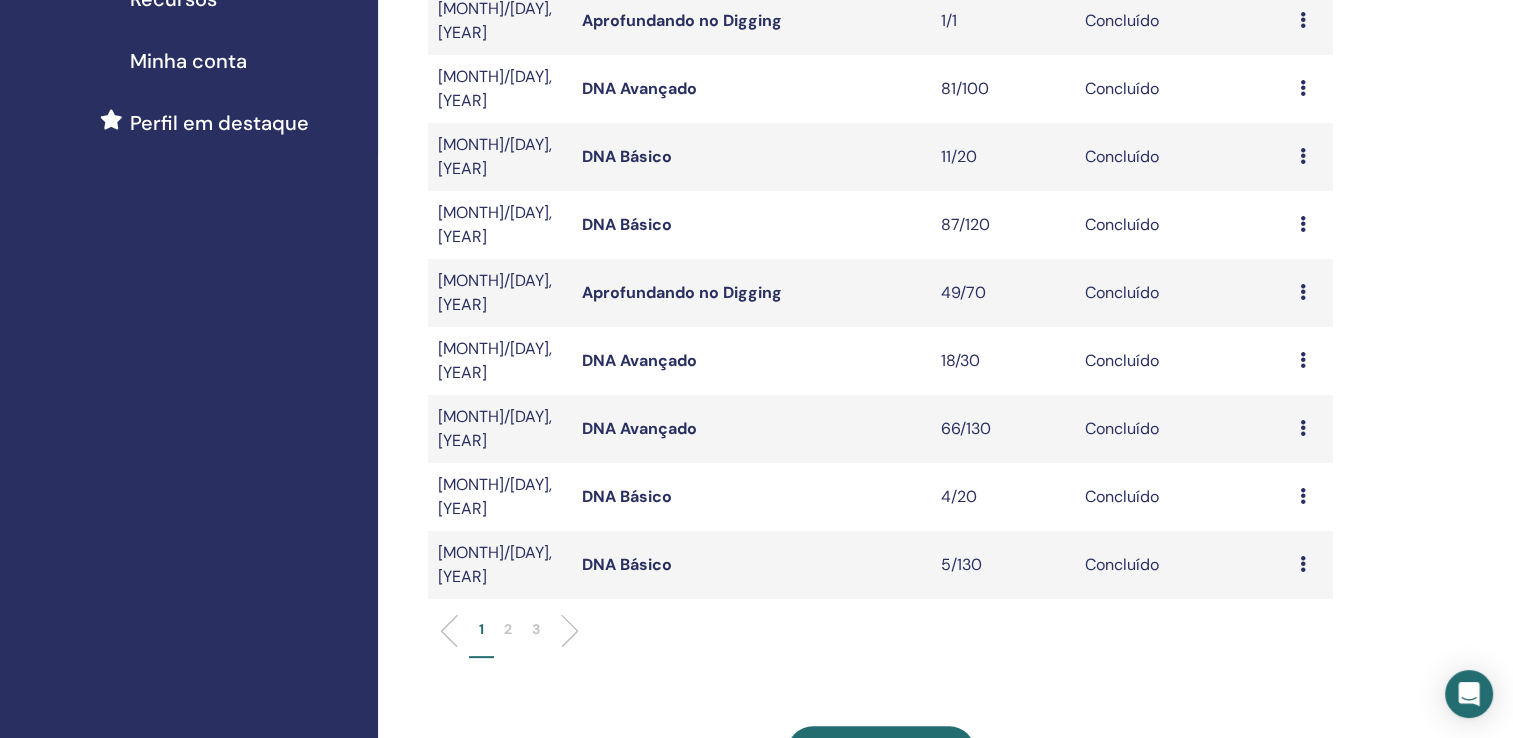 scroll, scrollTop: 463, scrollLeft: 0, axis: vertical 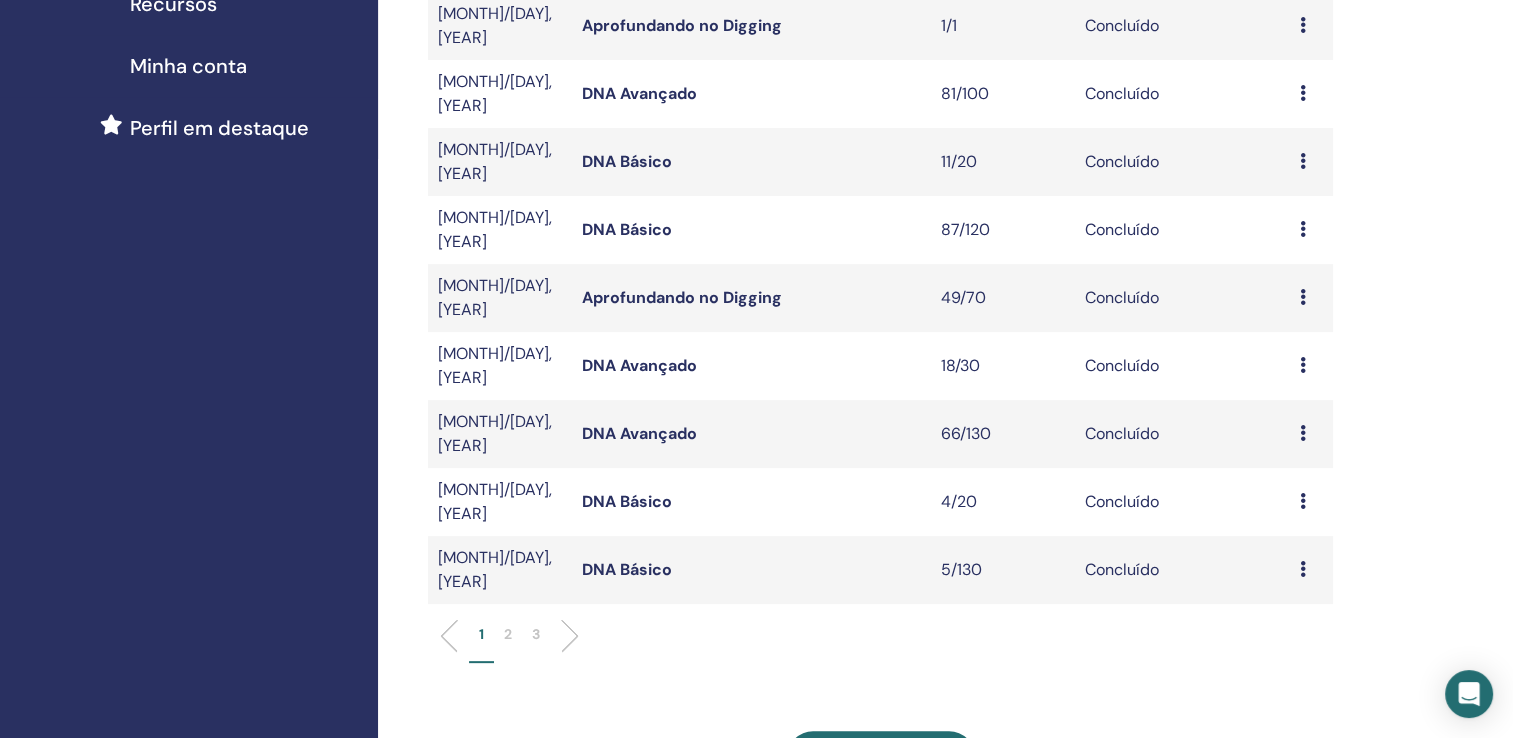 click at bounding box center [1303, 297] 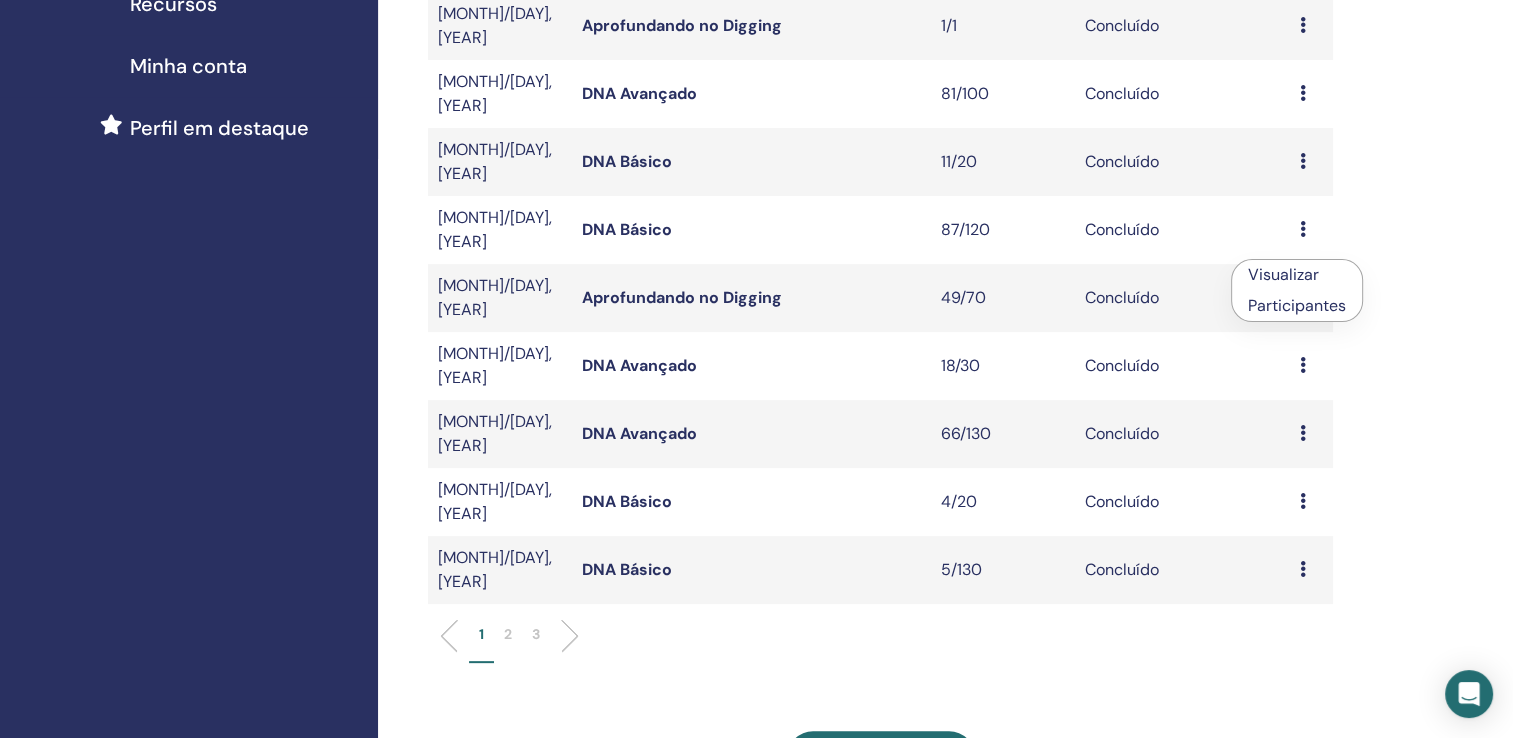 click on "Participantes" at bounding box center (1297, 305) 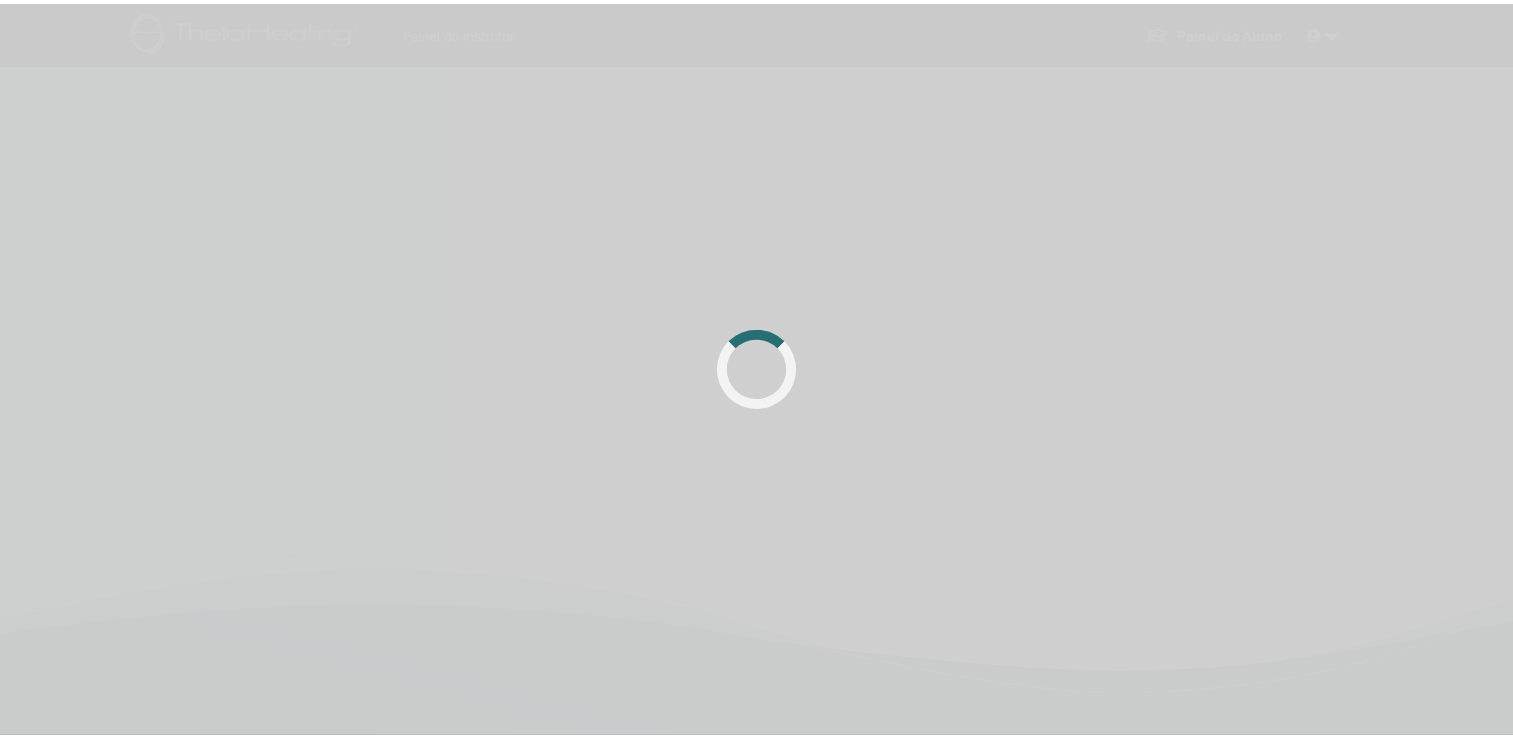 scroll, scrollTop: 0, scrollLeft: 0, axis: both 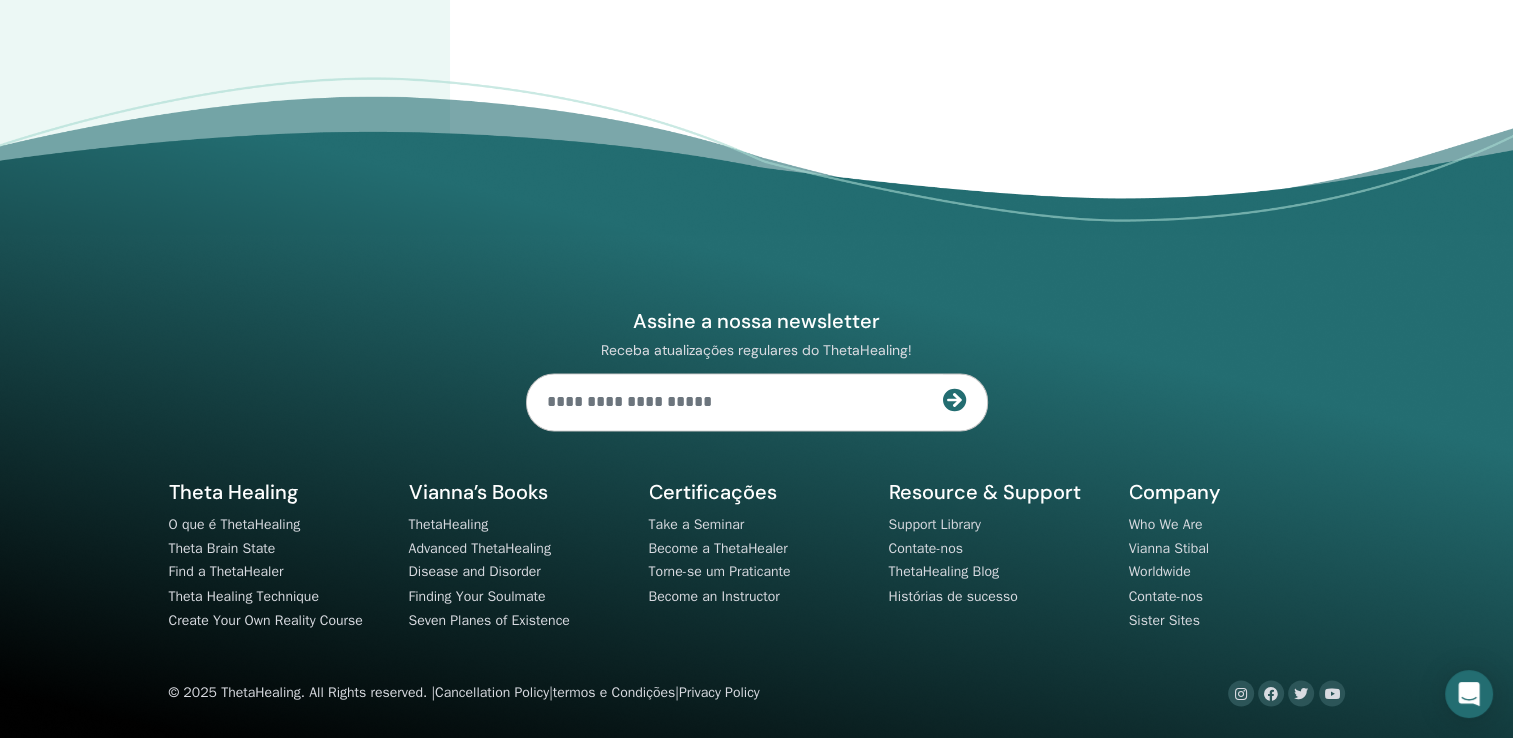 click on "2" at bounding box center [588, -43] 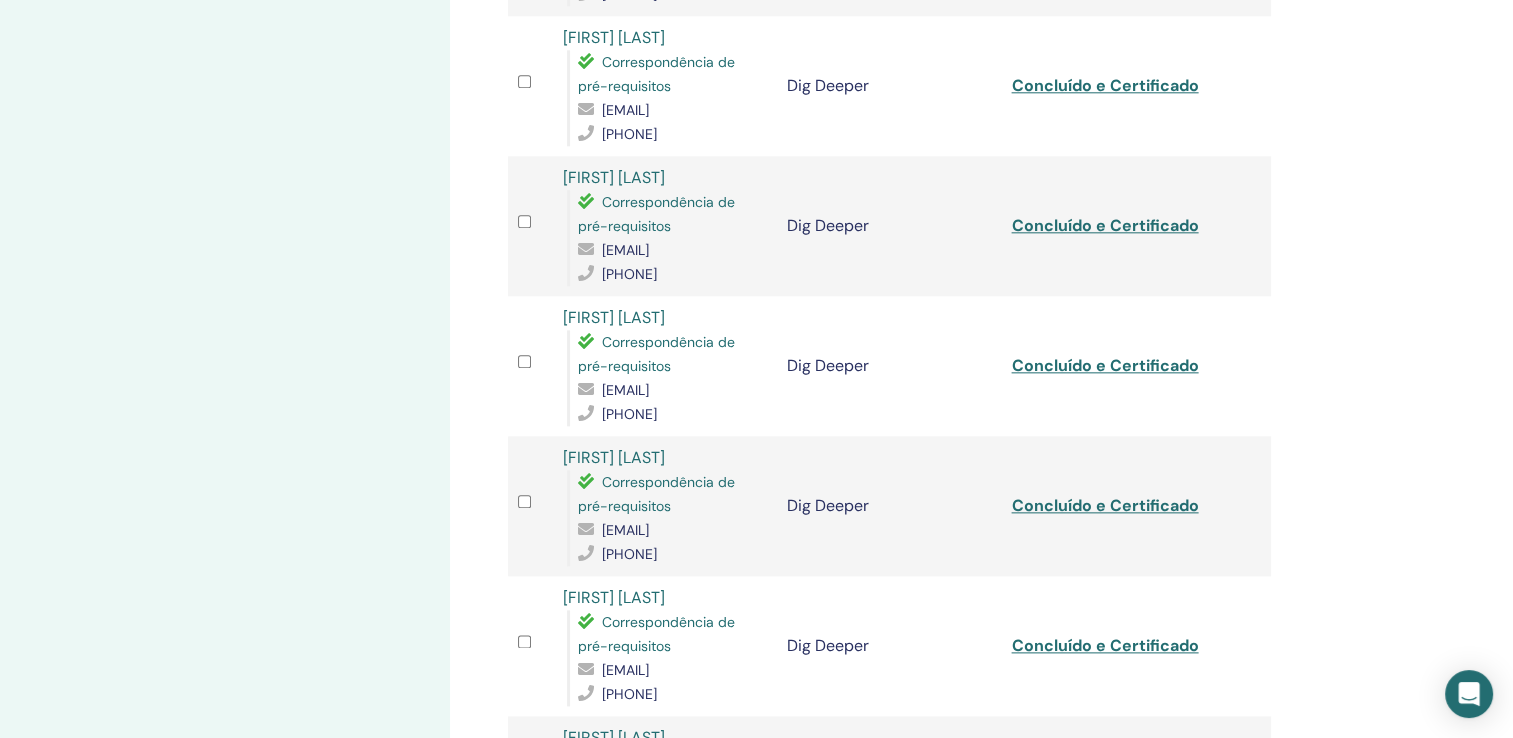 scroll, scrollTop: 2256, scrollLeft: 0, axis: vertical 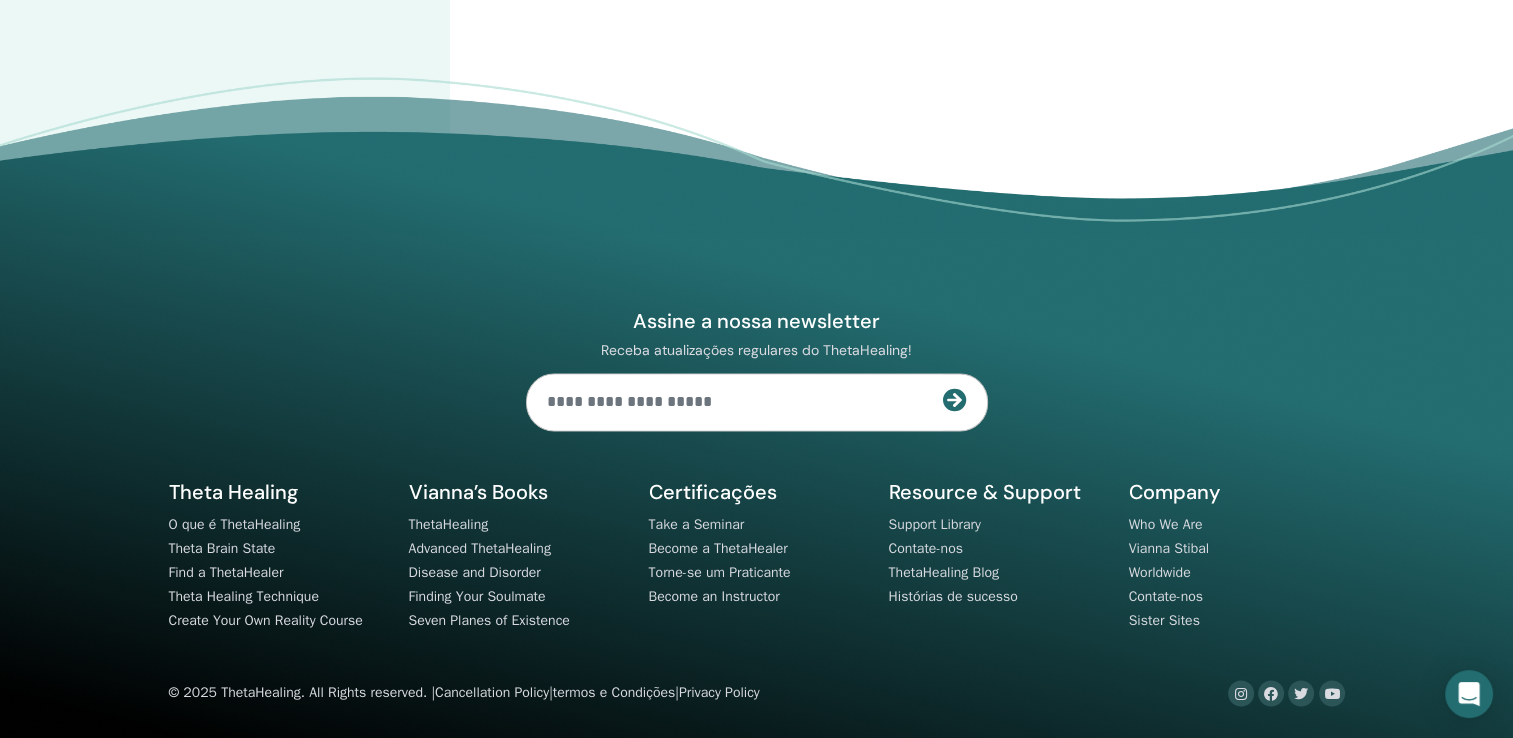 click on "3" at bounding box center [616, -52] 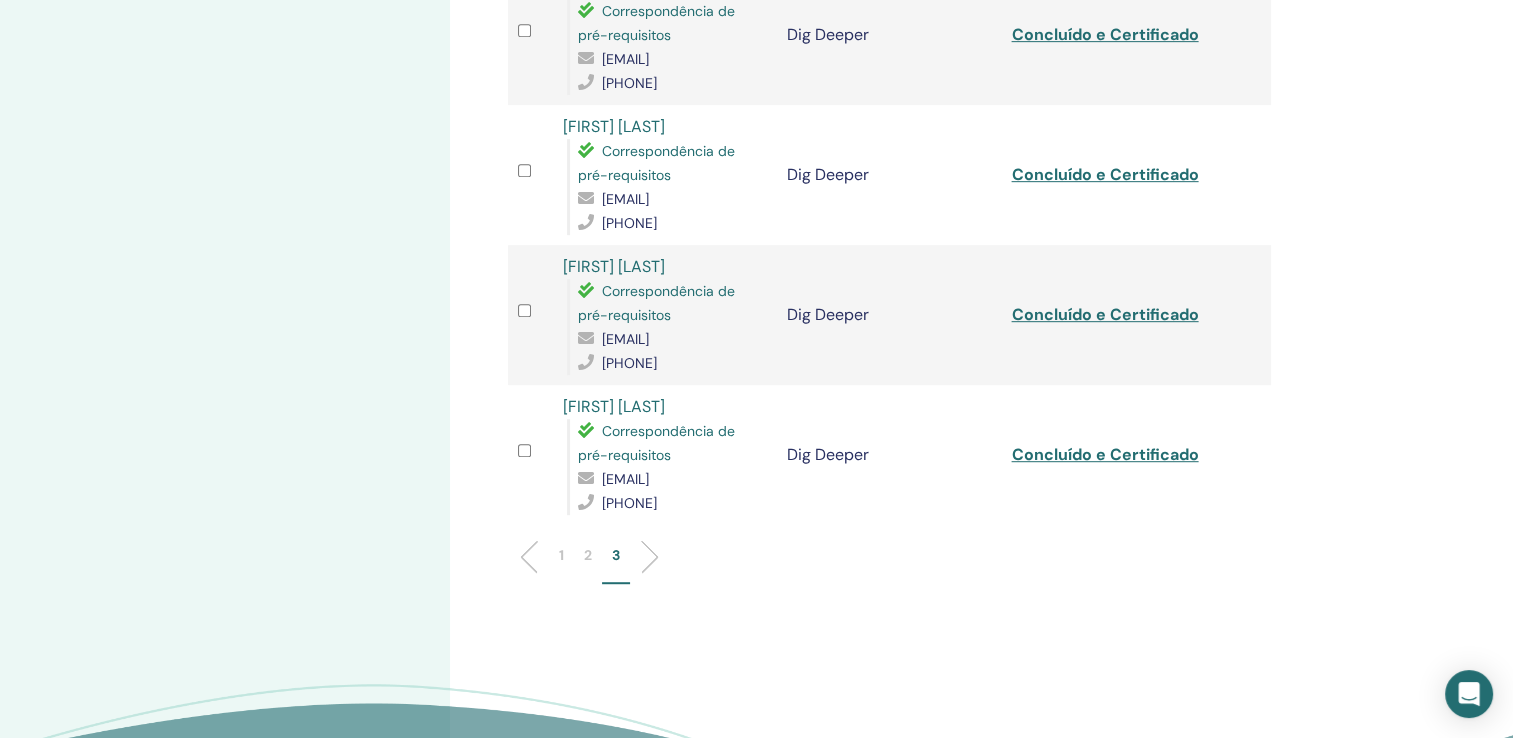 scroll, scrollTop: 1041, scrollLeft: 0, axis: vertical 